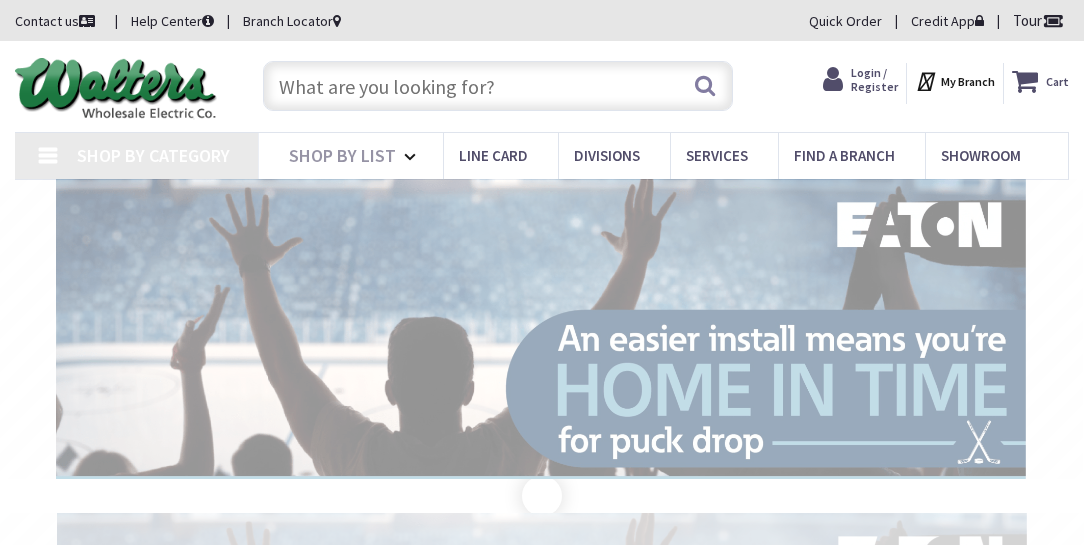scroll, scrollTop: 0, scrollLeft: 0, axis: both 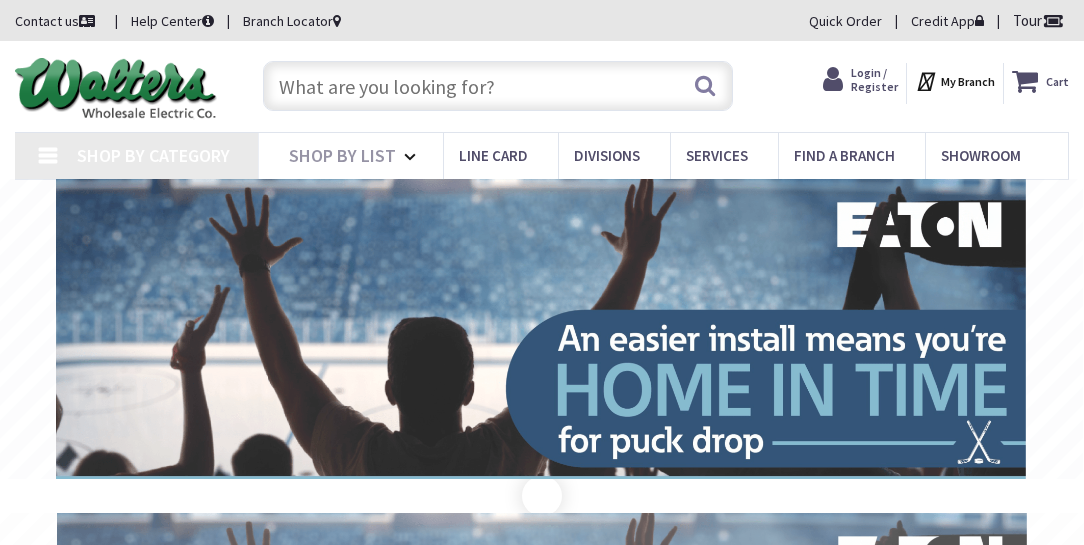click at bounding box center (497, 86) 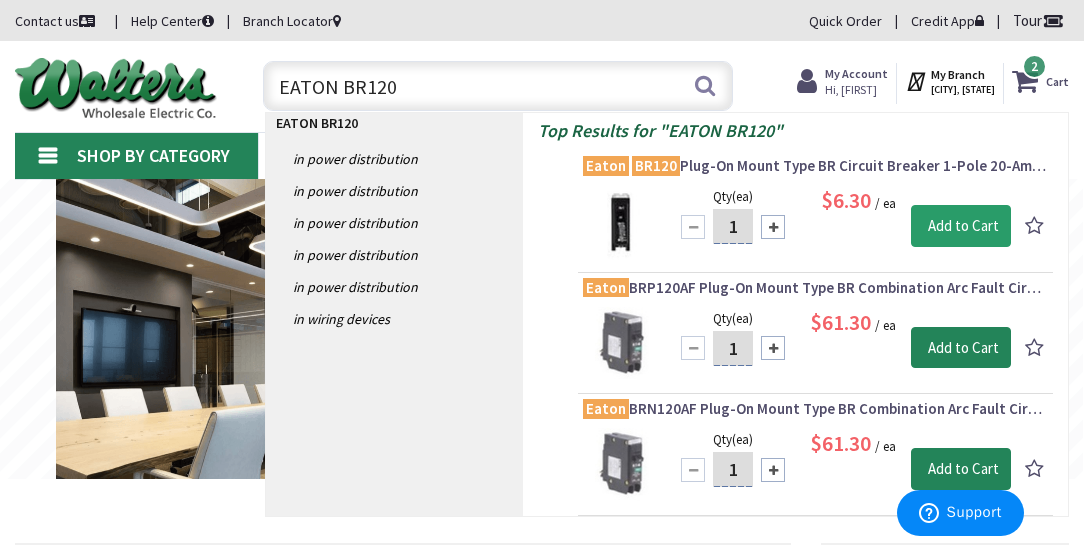 type on "EATON BR120" 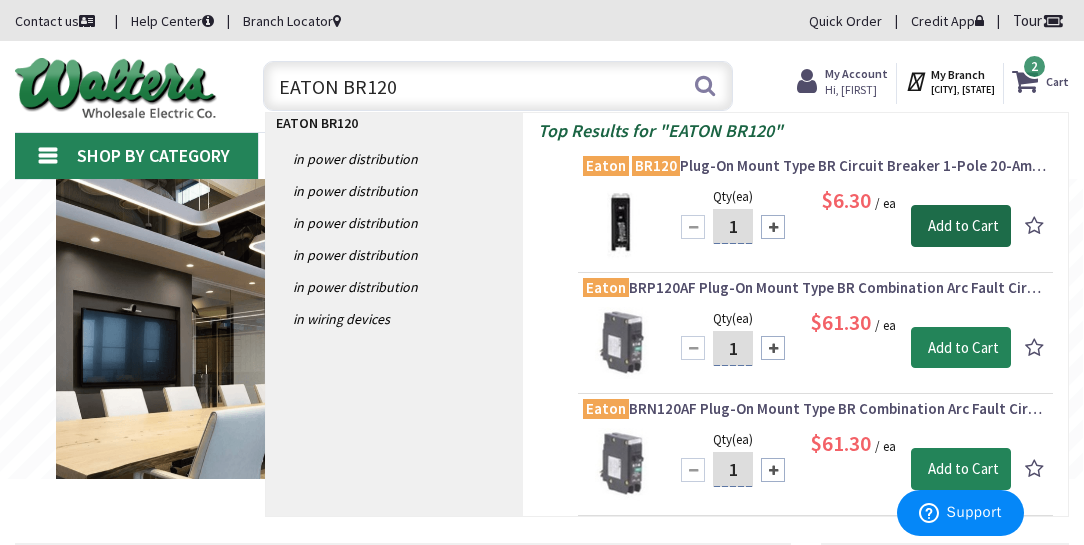 click on "Add to Cart" at bounding box center (961, 226) 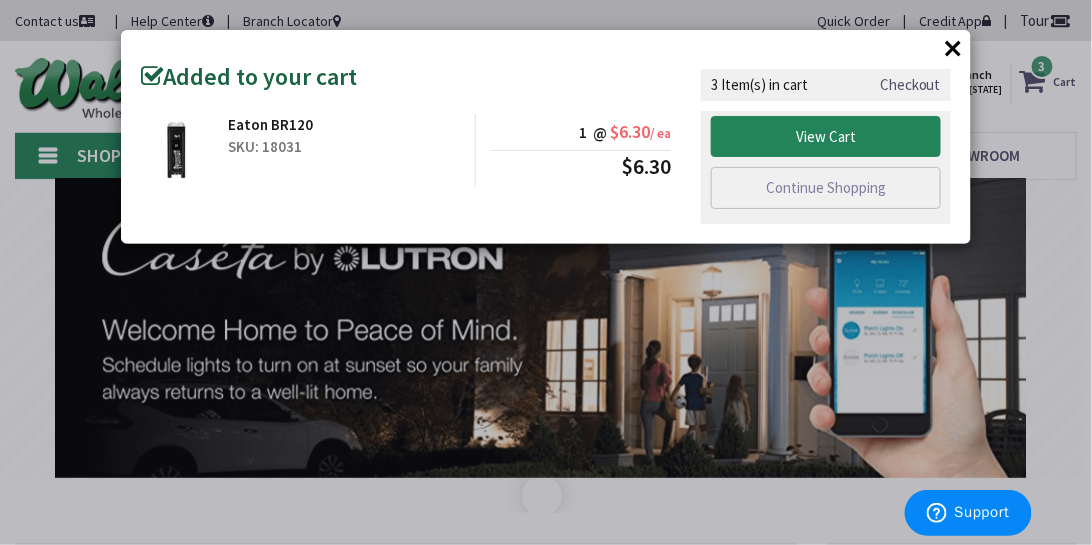click on "×" at bounding box center [953, 48] 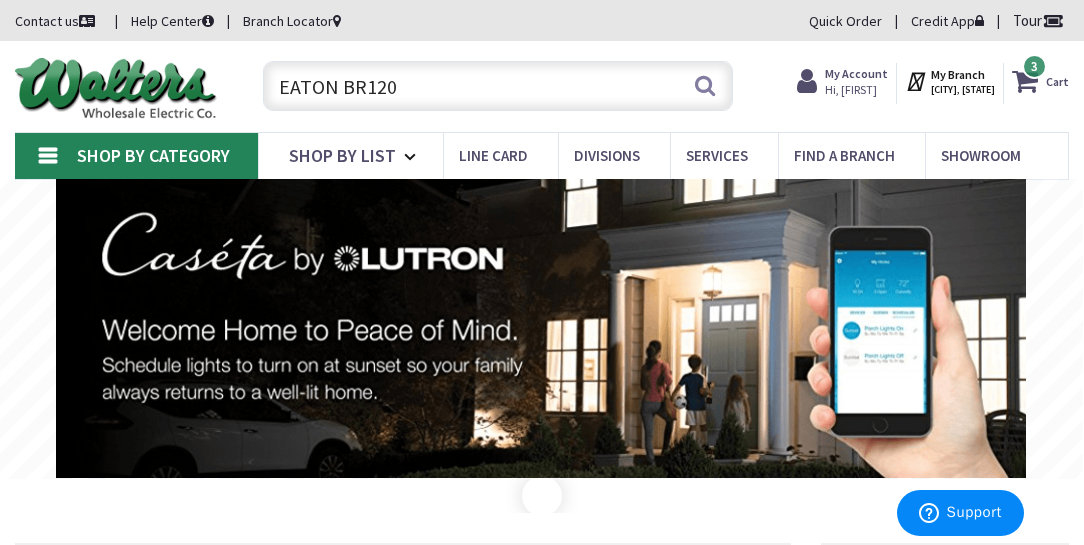 click on "Eaton [PRODUCT]" at bounding box center (497, 86) 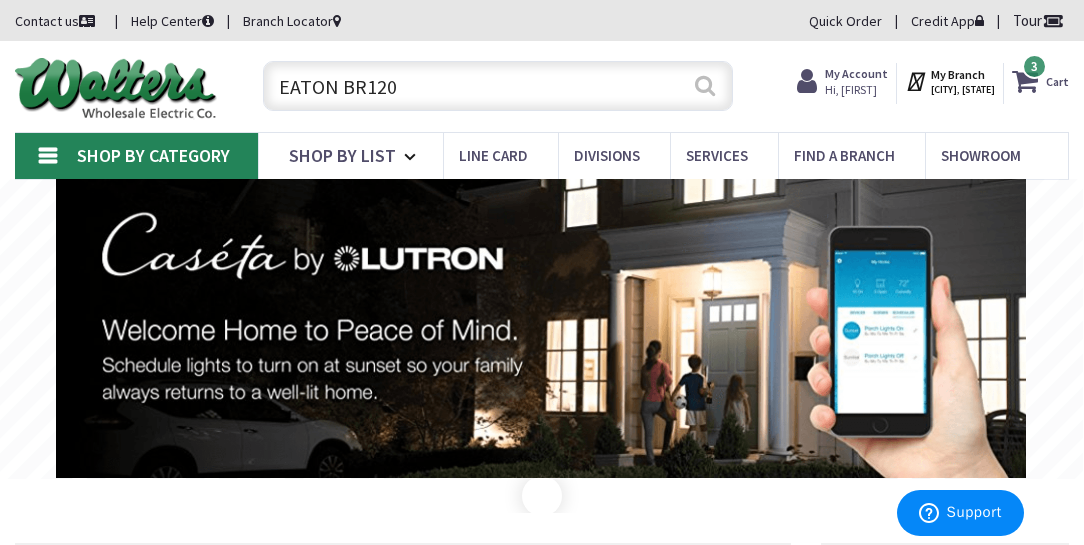 click on "Search" at bounding box center (705, 85) 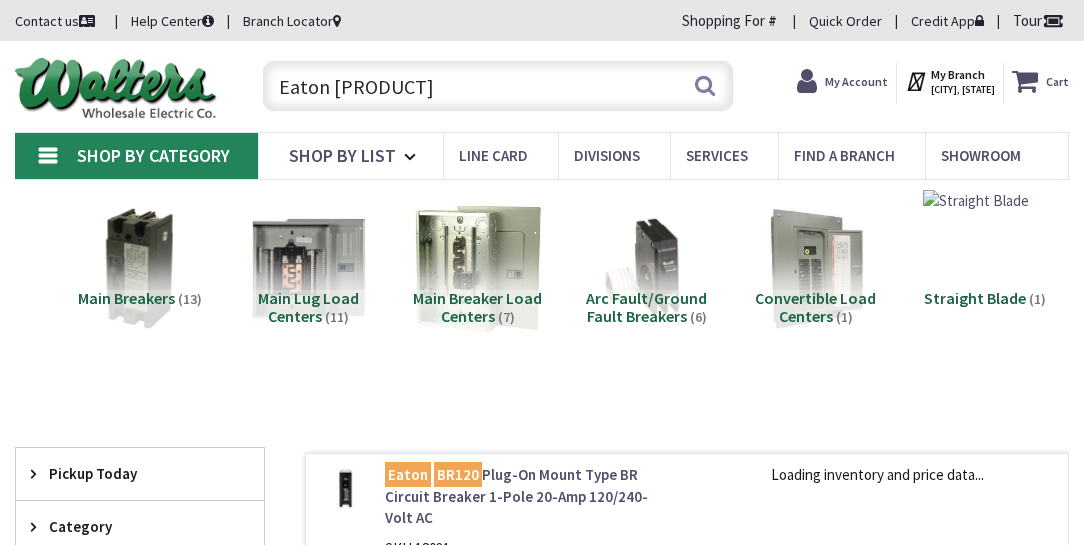 scroll, scrollTop: 0, scrollLeft: 0, axis: both 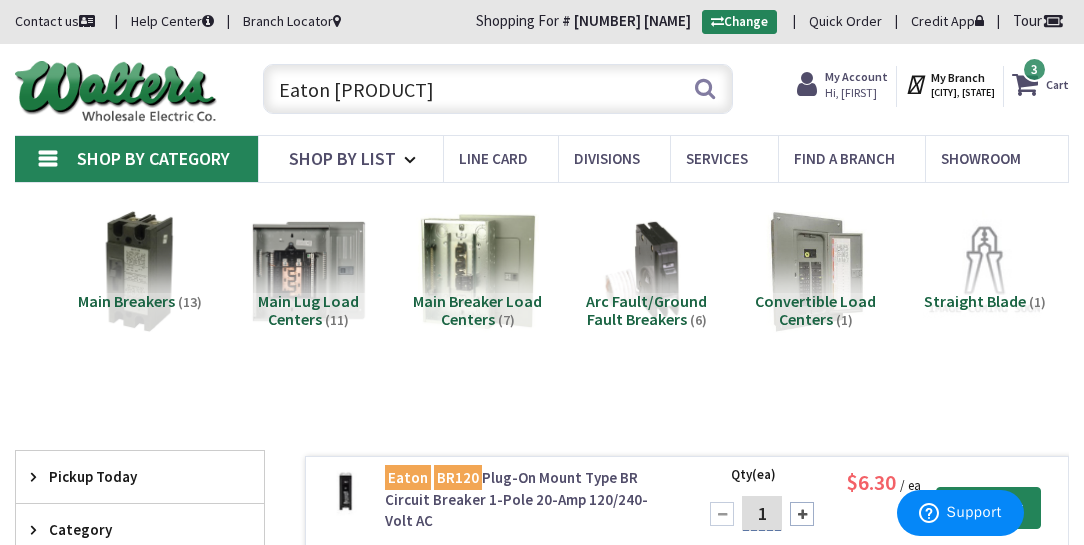 drag, startPoint x: 399, startPoint y: 87, endPoint x: 365, endPoint y: 91, distance: 34.234486 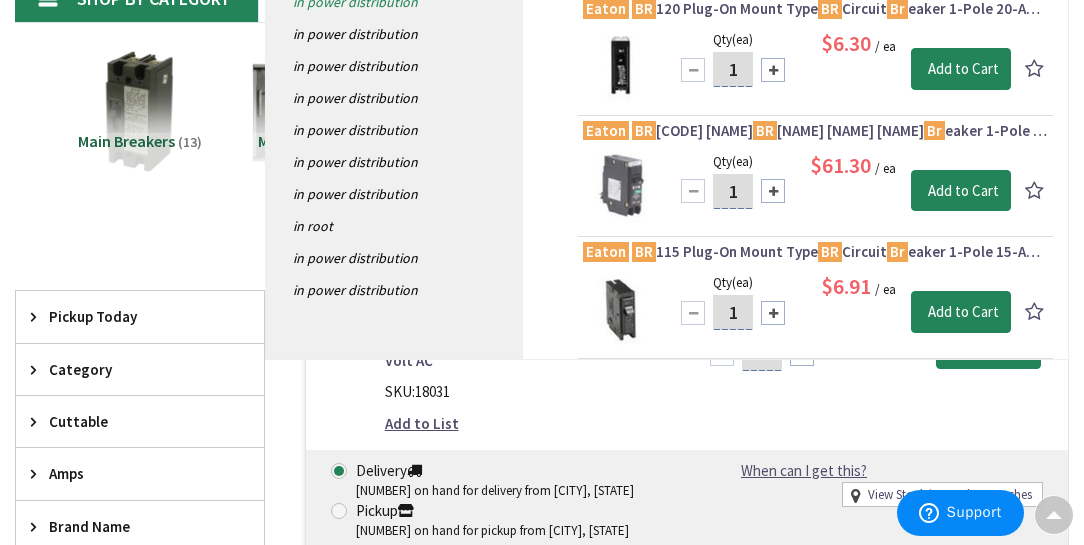 scroll, scrollTop: 0, scrollLeft: 0, axis: both 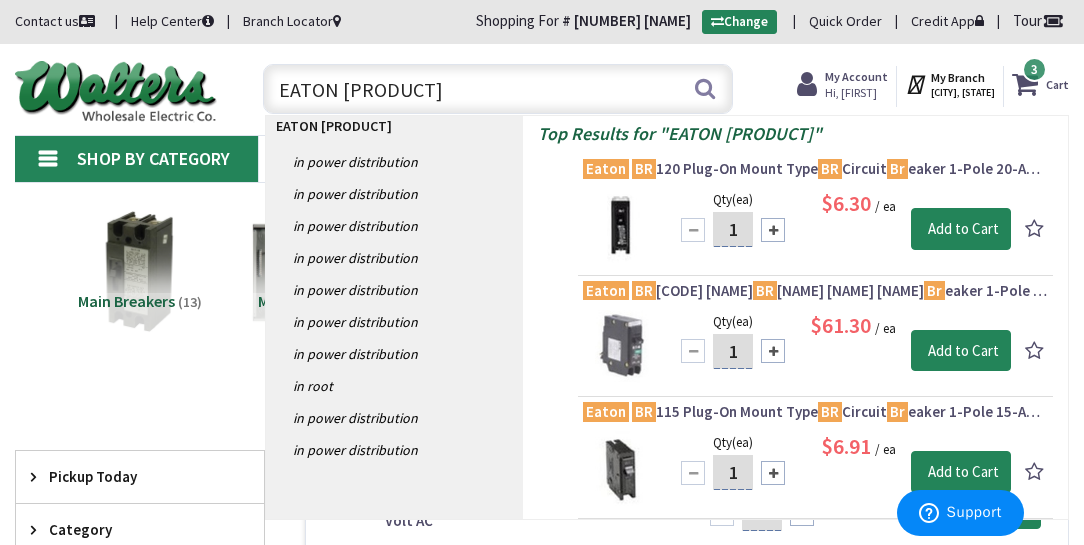 click on "EATON BR" at bounding box center (497, 89) 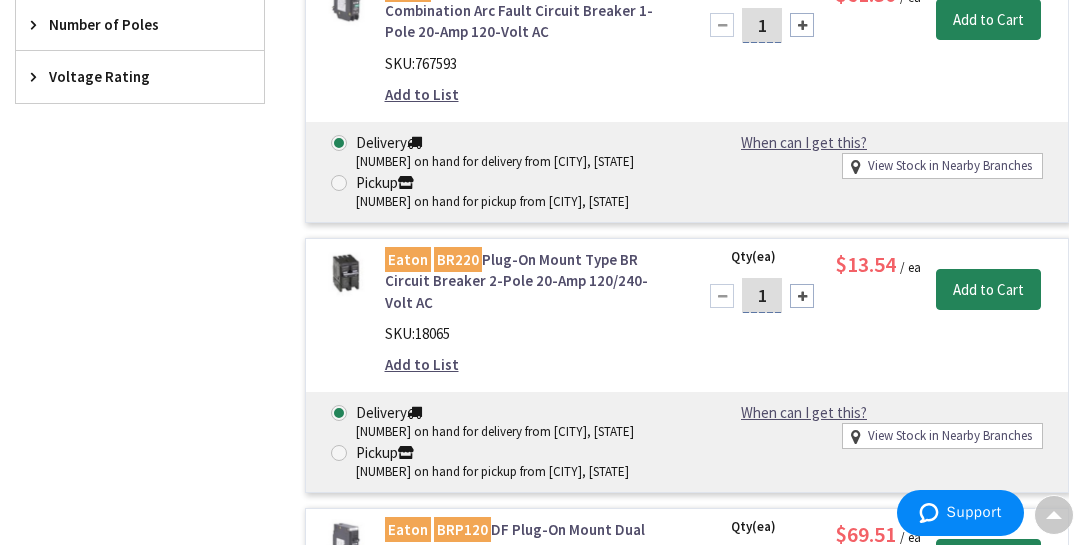 scroll, scrollTop: 1085, scrollLeft: 0, axis: vertical 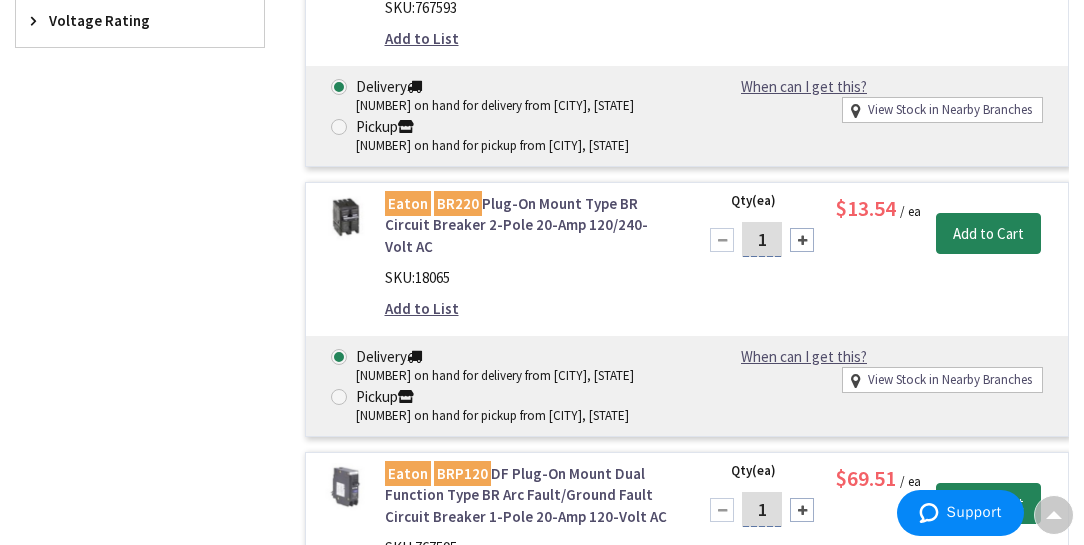 type on "EATON 2 POLE  BR" 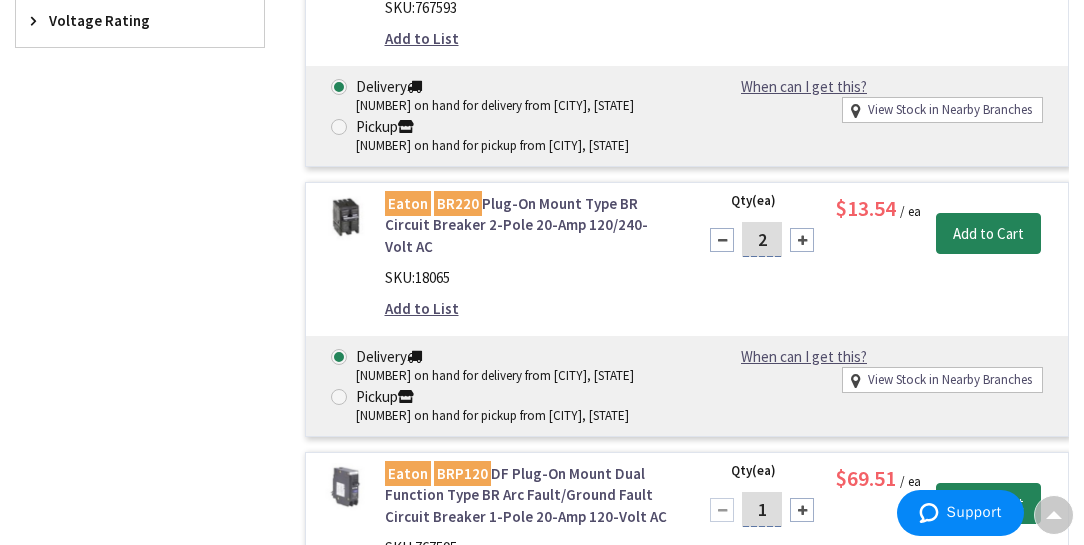 click at bounding box center (802, 240) 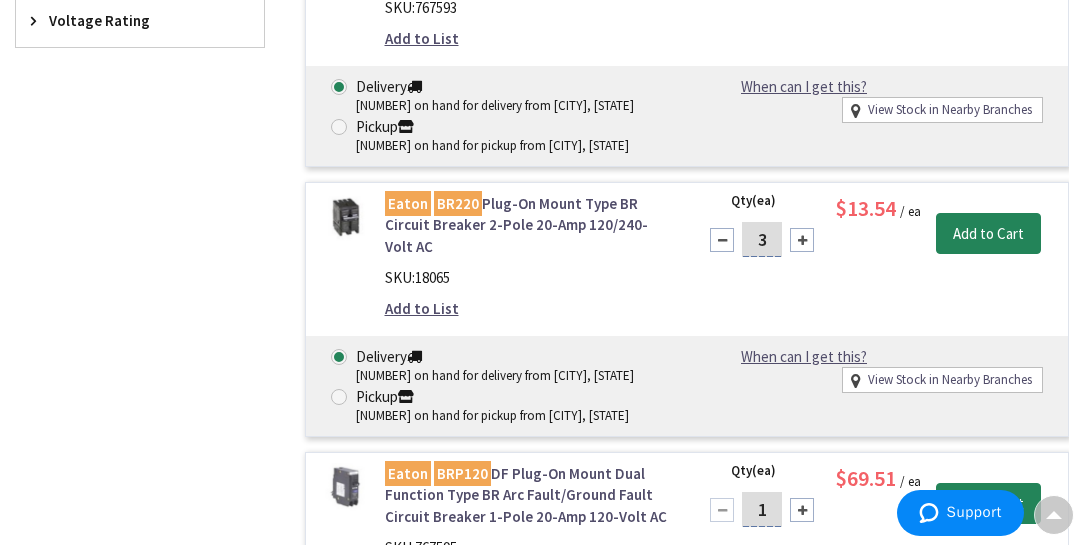 click at bounding box center [802, 240] 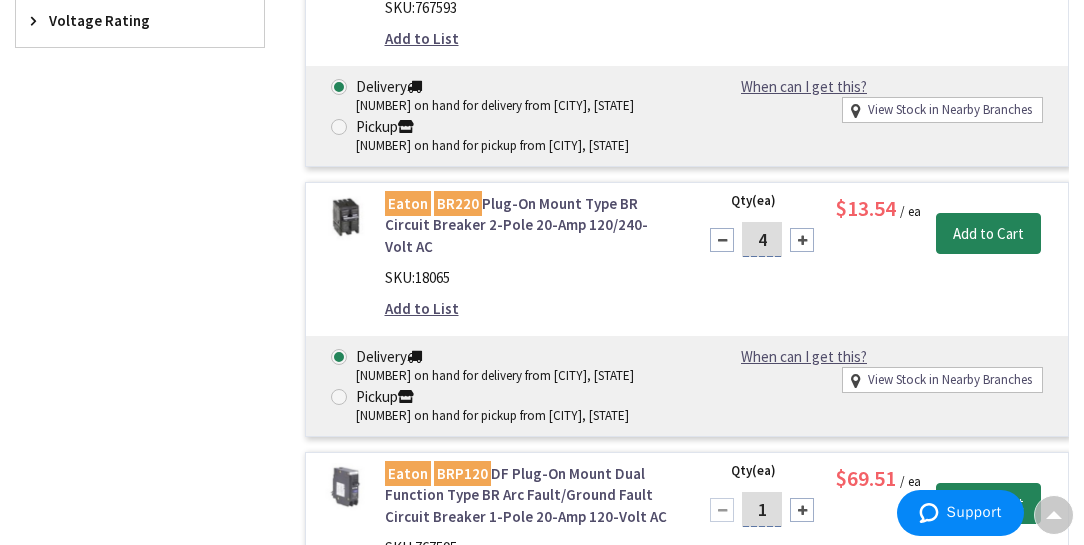click at bounding box center (802, 240) 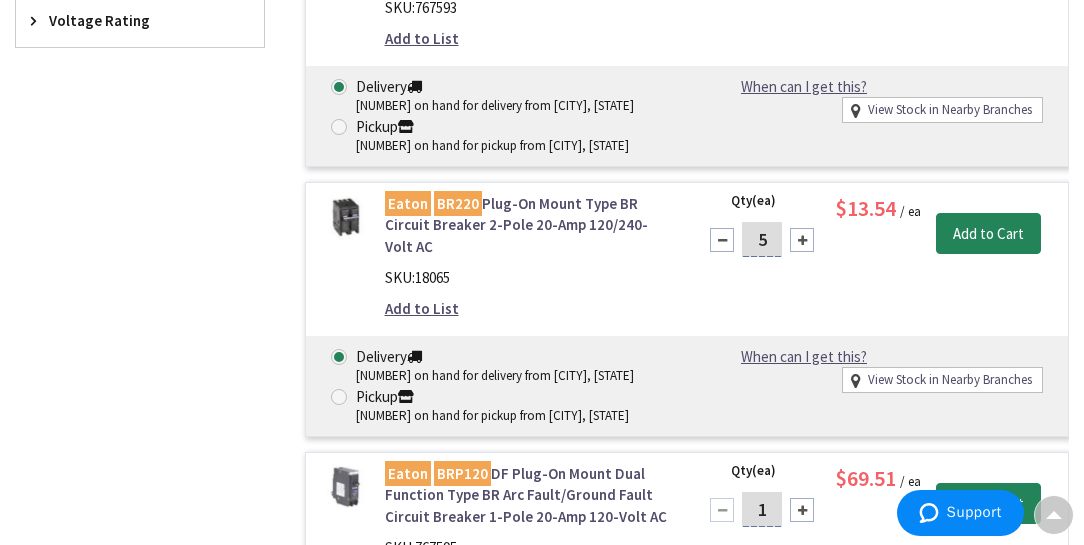 click at bounding box center (802, 240) 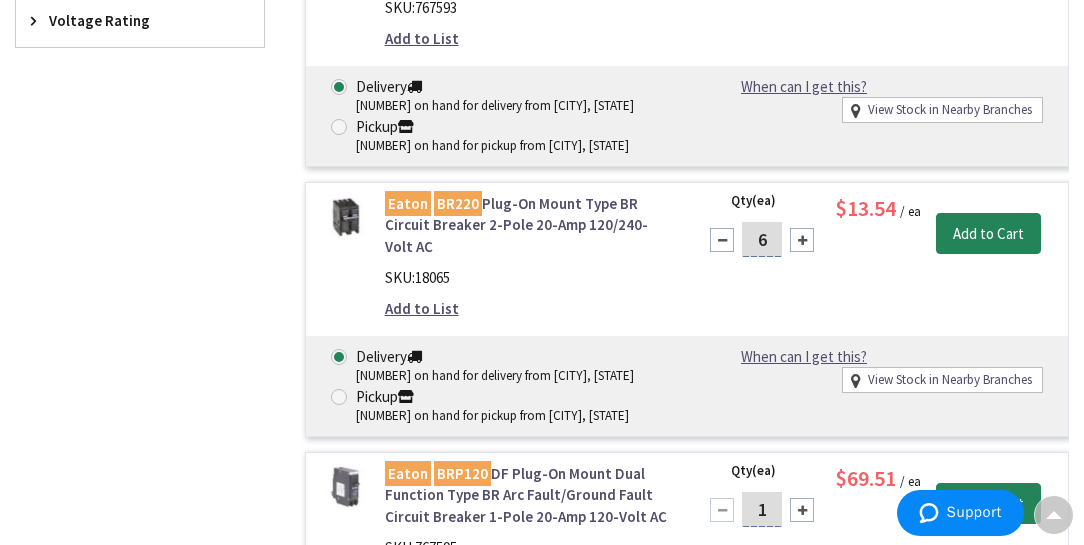 click at bounding box center (802, 240) 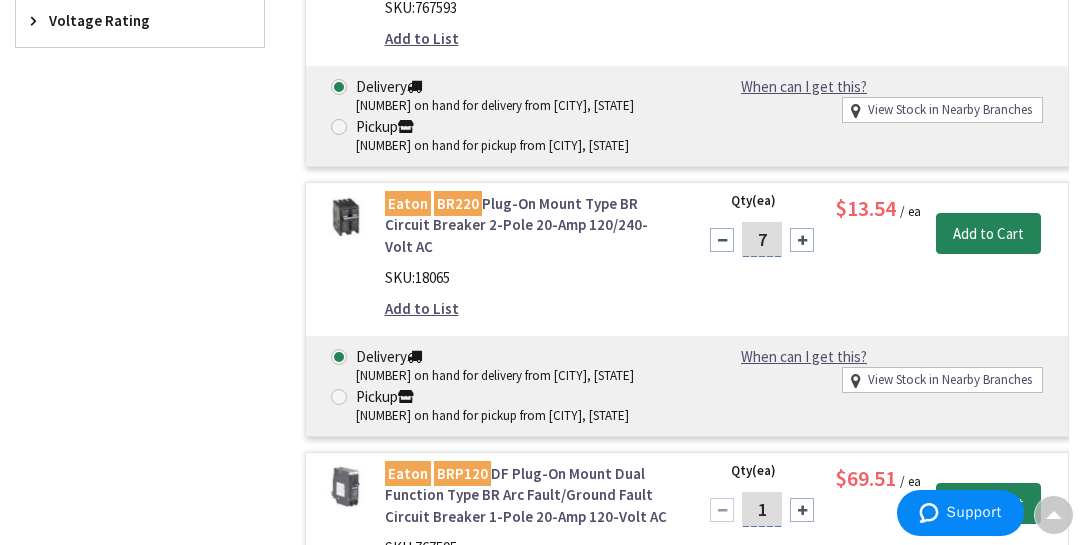 click at bounding box center (802, 240) 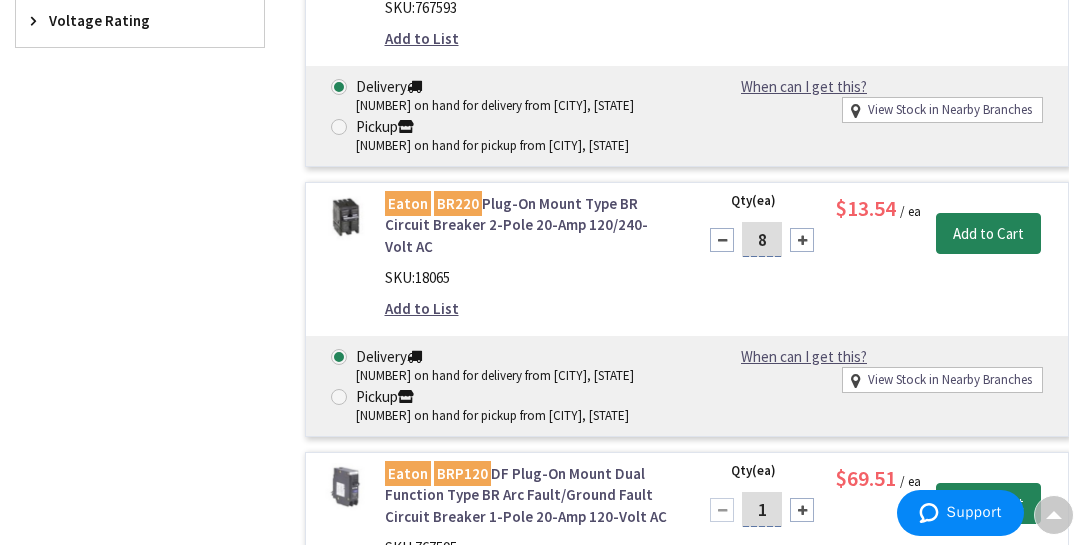 click at bounding box center (802, 240) 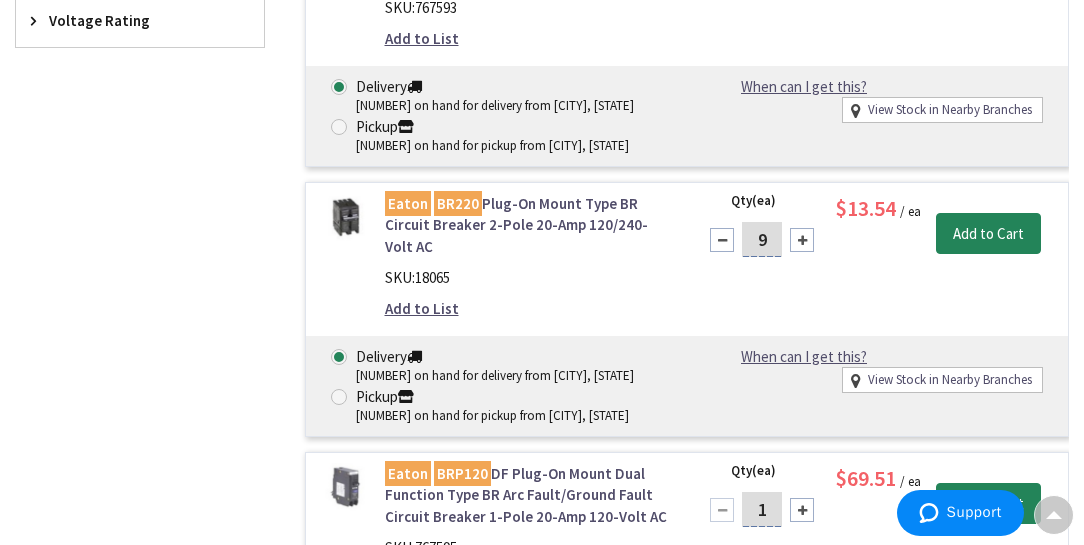 click at bounding box center (802, 240) 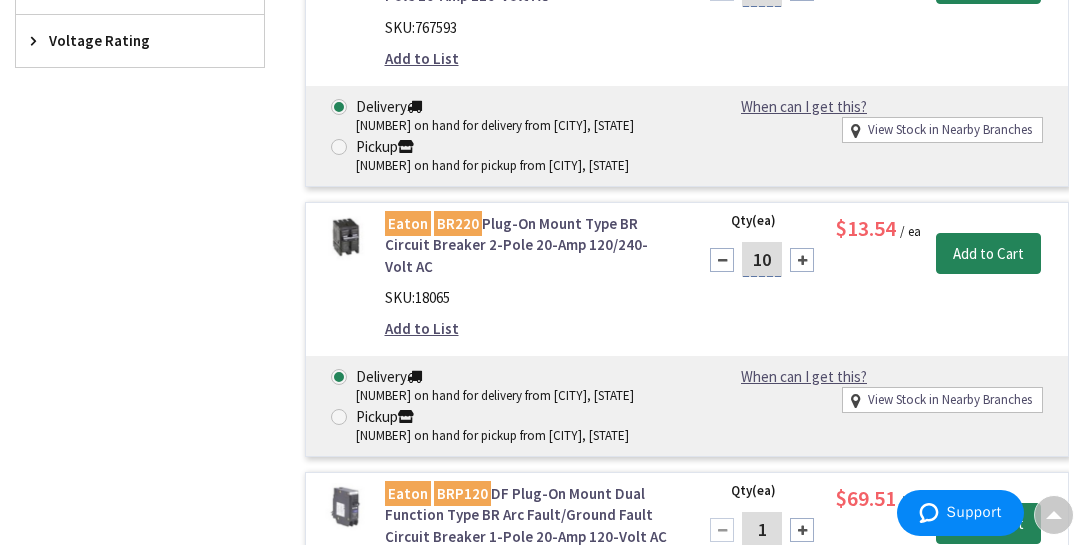 scroll, scrollTop: 1085, scrollLeft: 0, axis: vertical 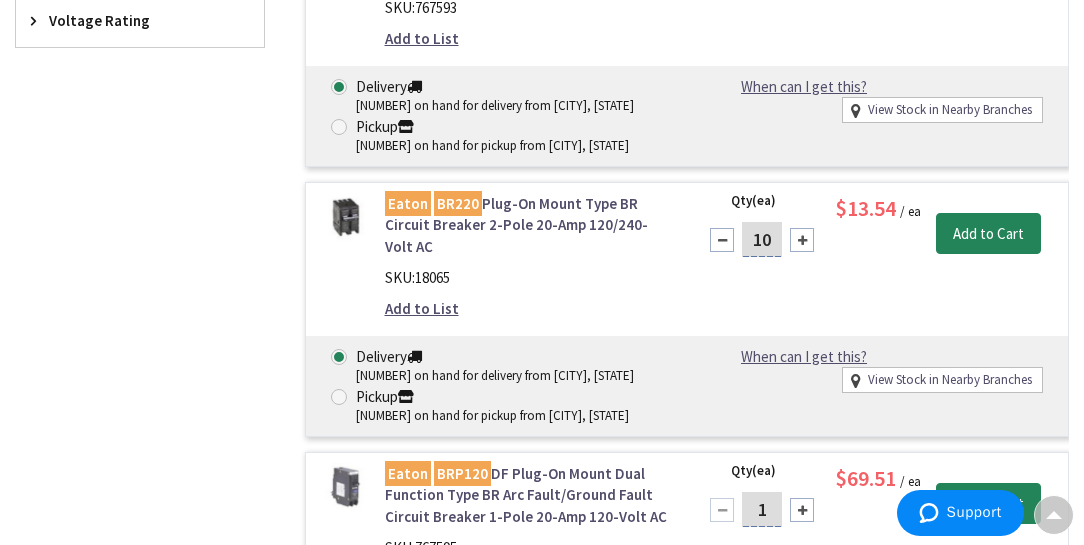 click at bounding box center [722, 240] 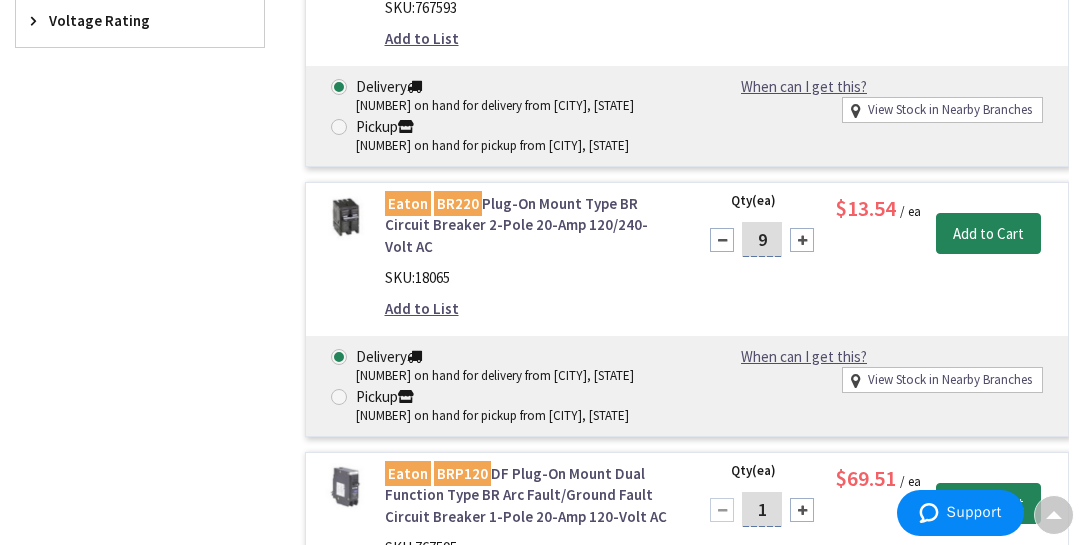 click at bounding box center [722, 240] 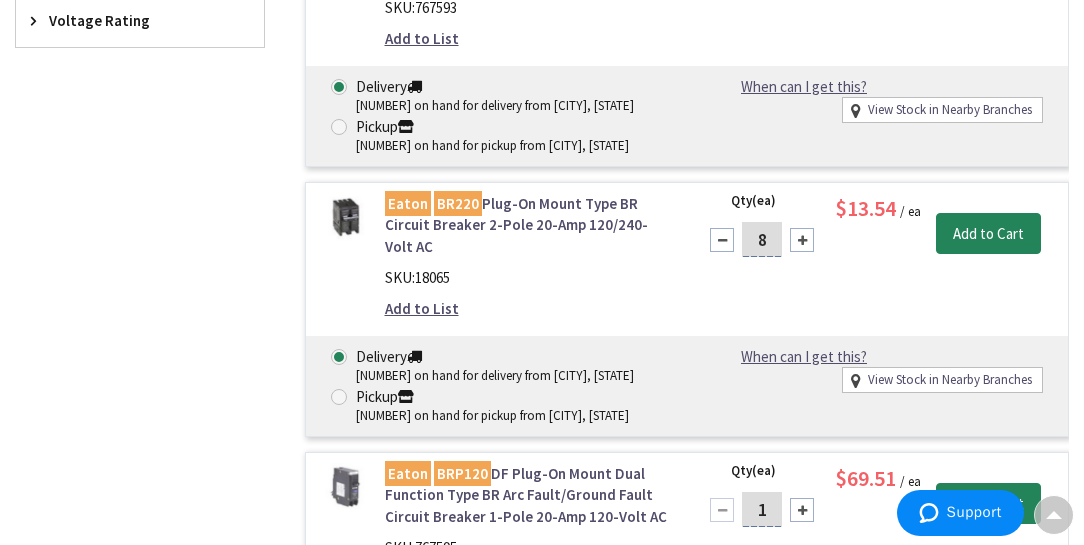 click at bounding box center (722, 240) 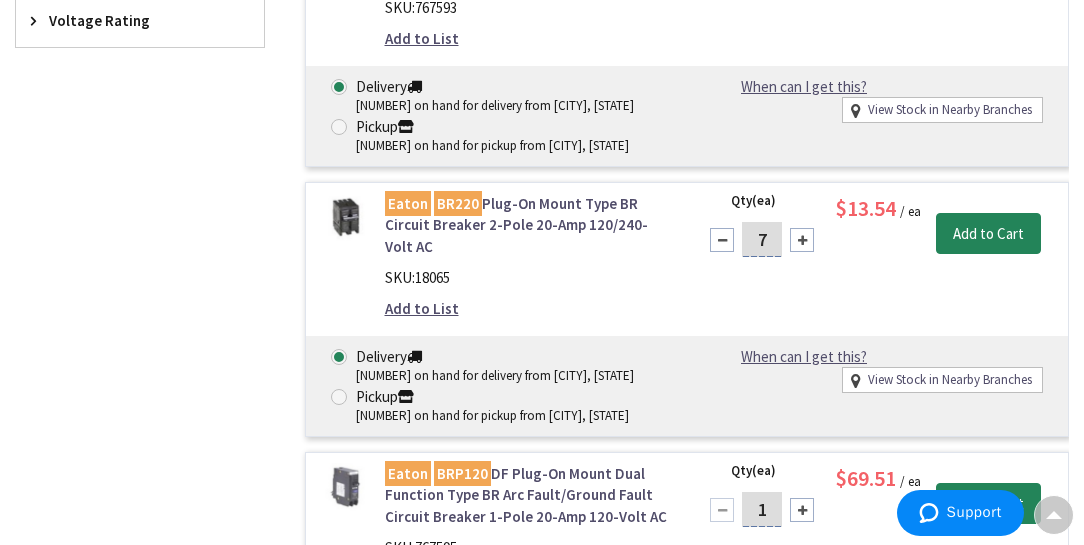 click at bounding box center [722, 240] 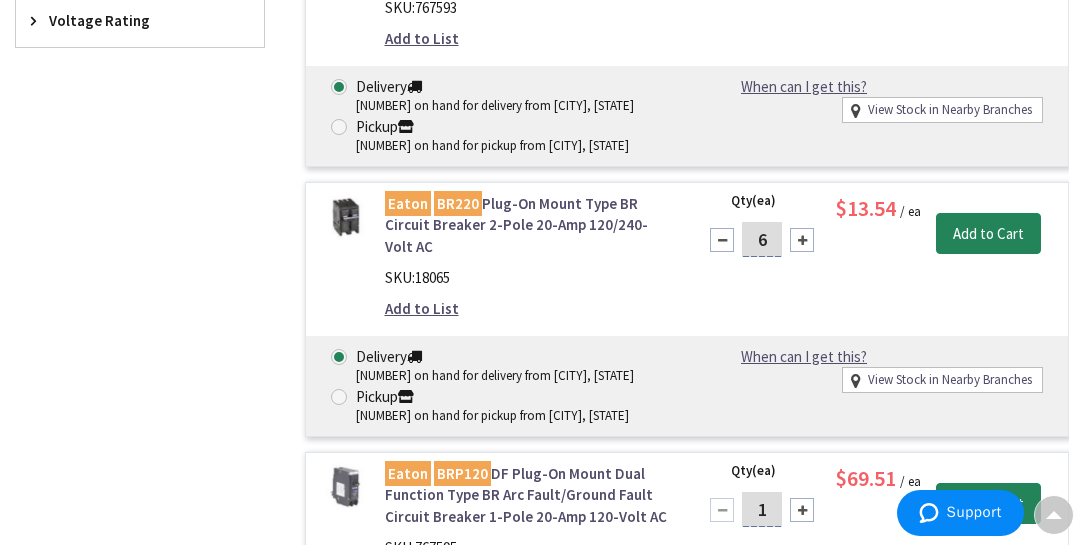 click at bounding box center (722, 240) 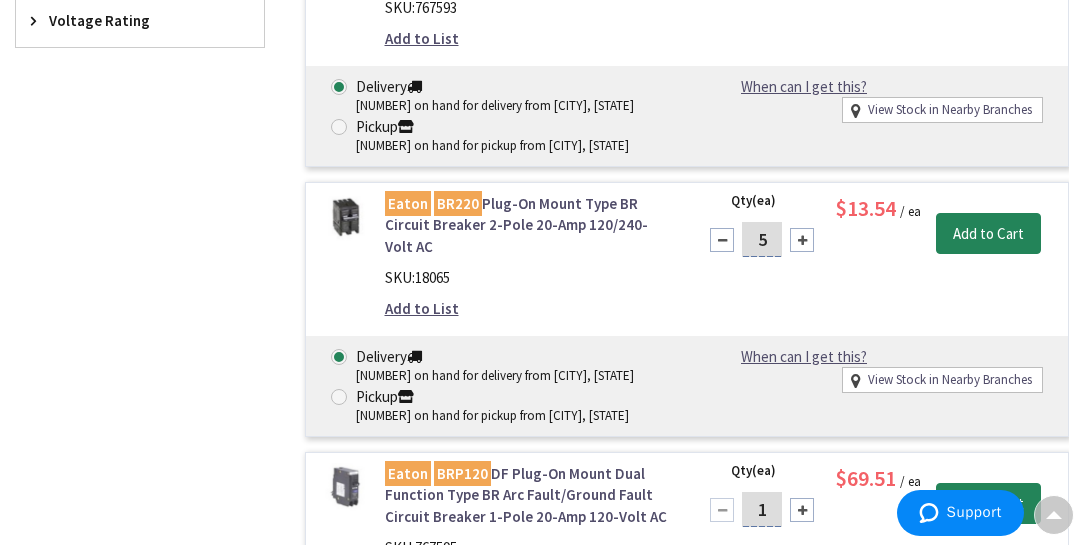 click at bounding box center [722, 240] 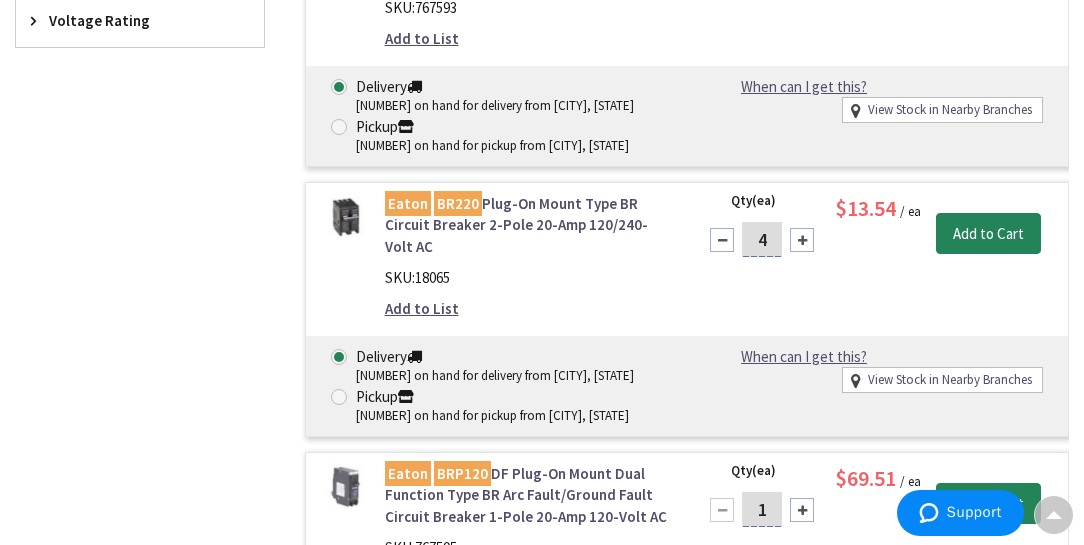 click at bounding box center (722, 240) 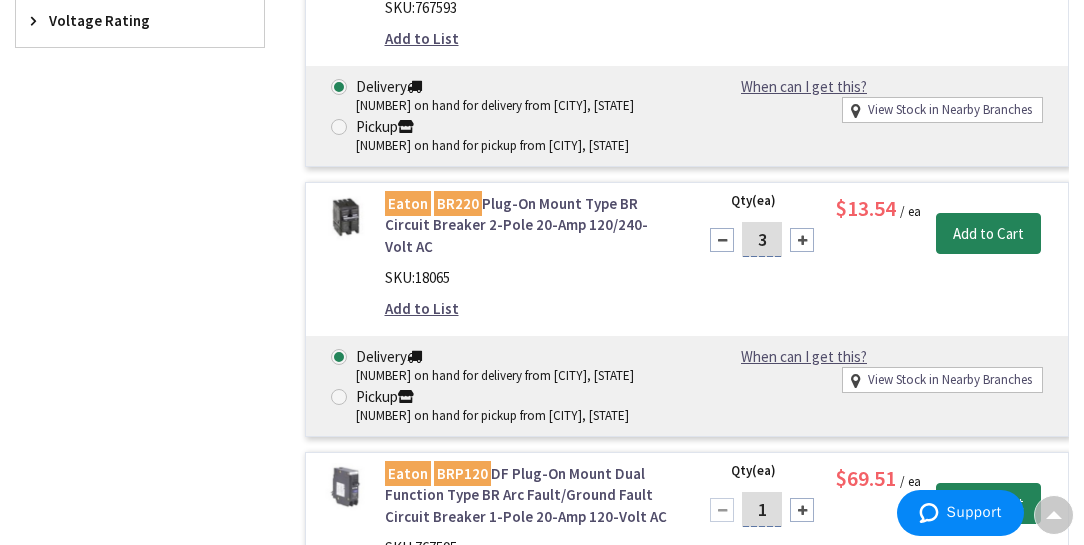 click at bounding box center (722, 240) 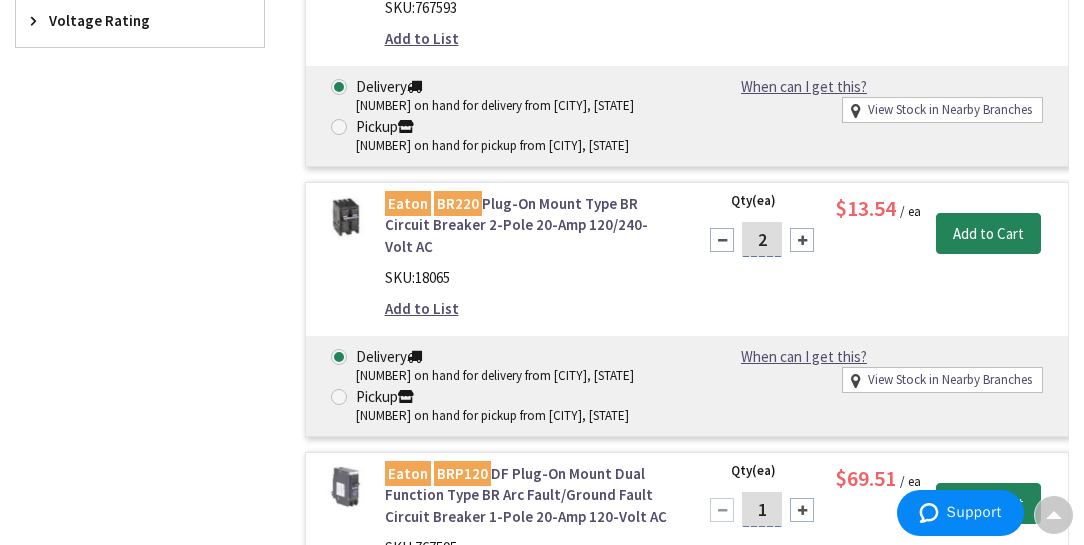click at bounding box center [722, 240] 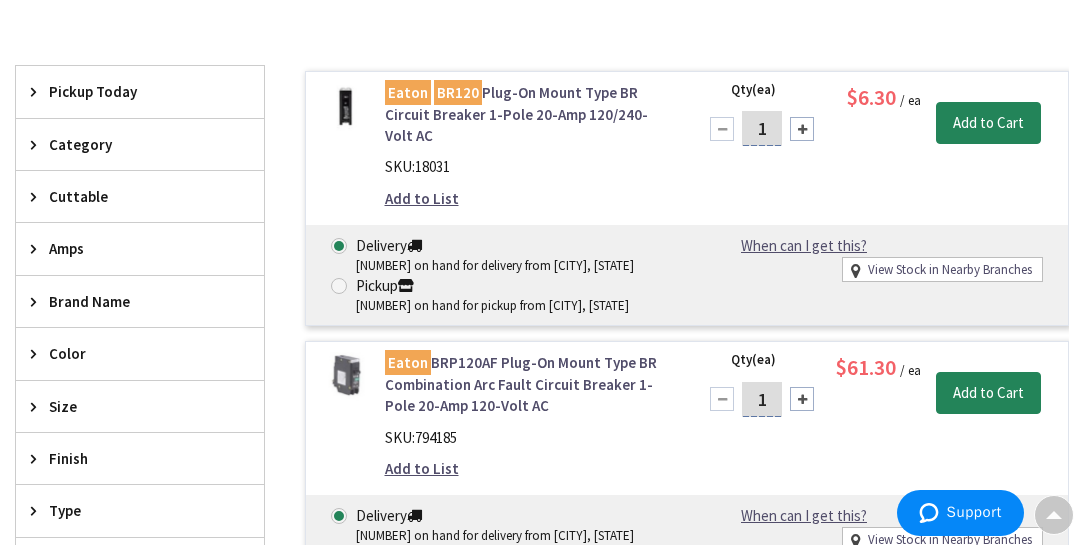scroll, scrollTop: 342, scrollLeft: 0, axis: vertical 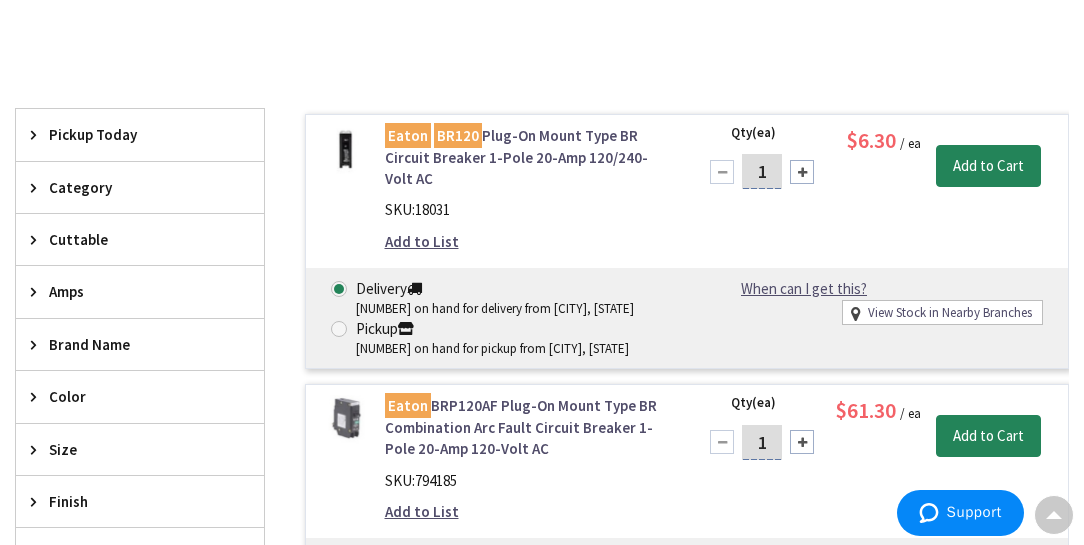 click at bounding box center [802, 172] 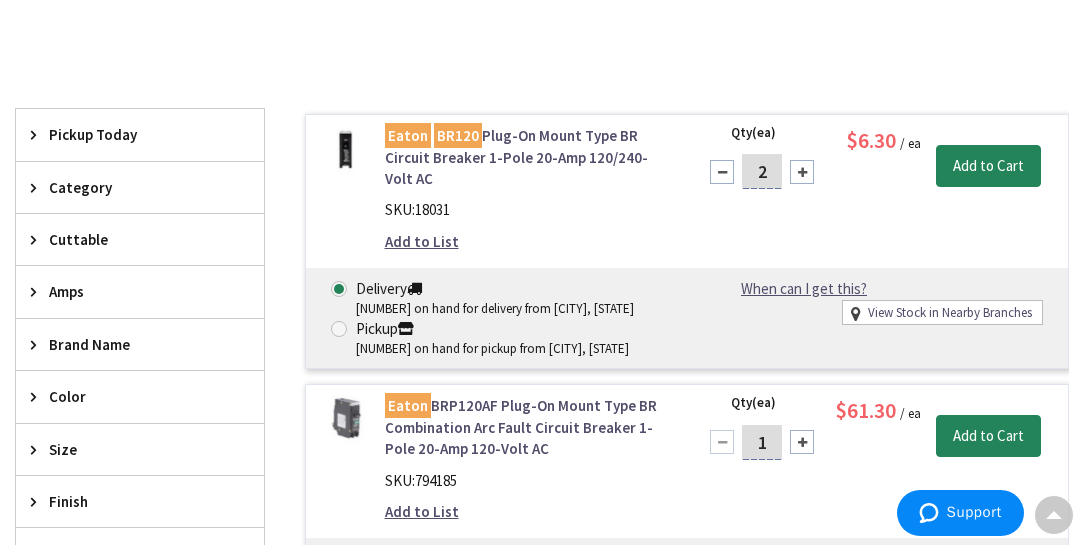 click at bounding box center [802, 172] 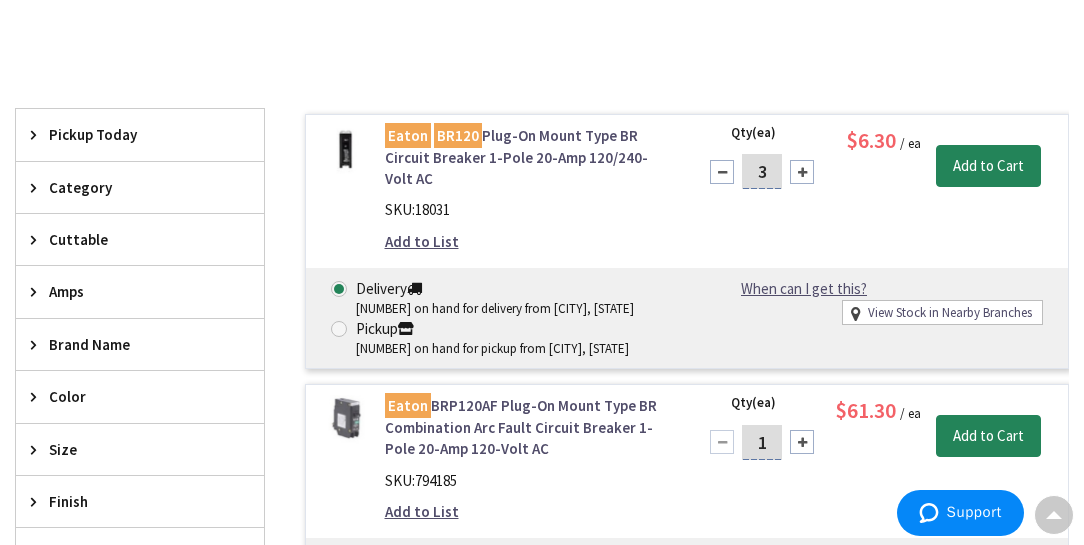 click at bounding box center (802, 172) 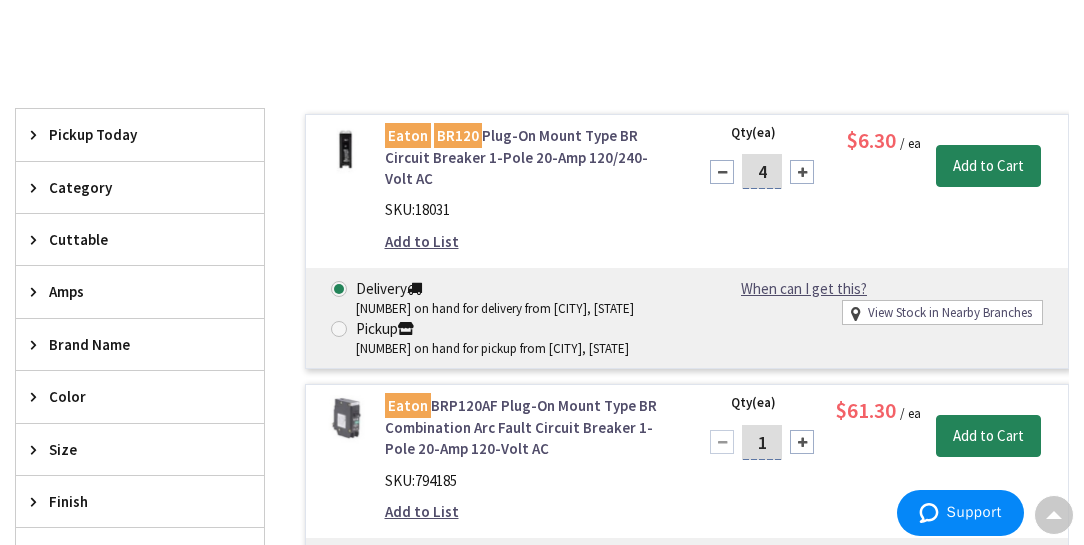 click at bounding box center [802, 172] 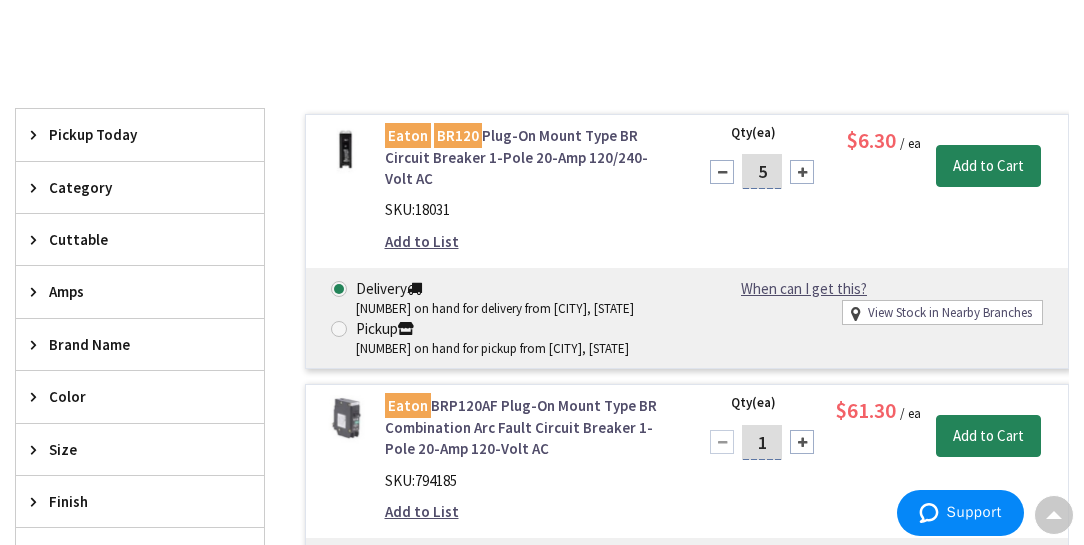 click at bounding box center (802, 172) 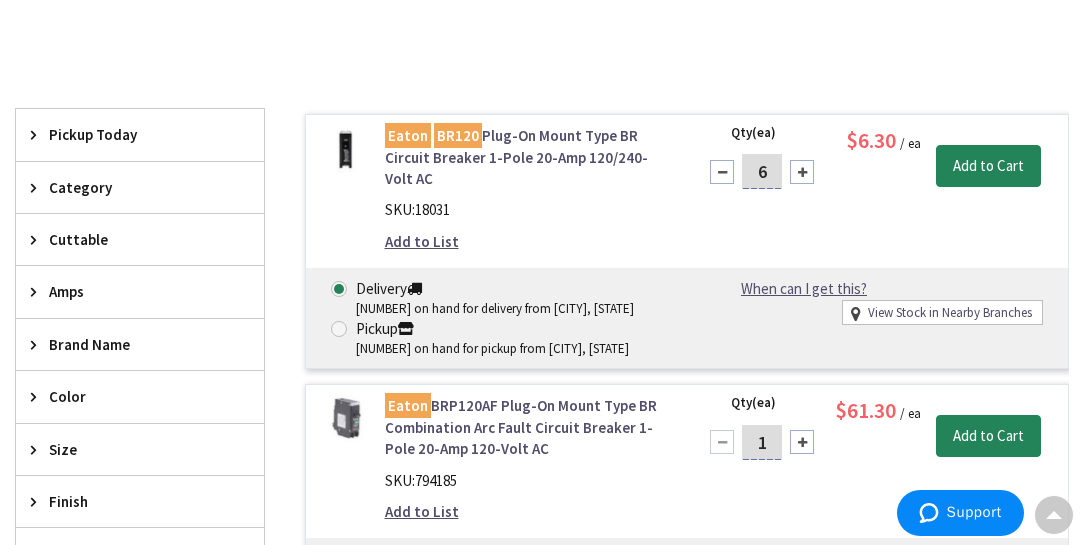 click at bounding box center (802, 172) 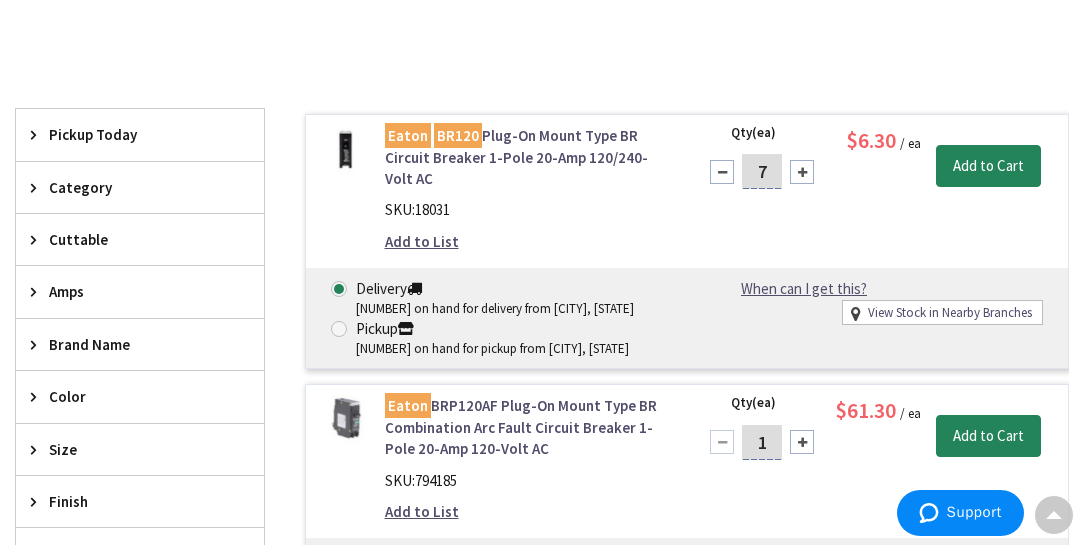 click at bounding box center [802, 172] 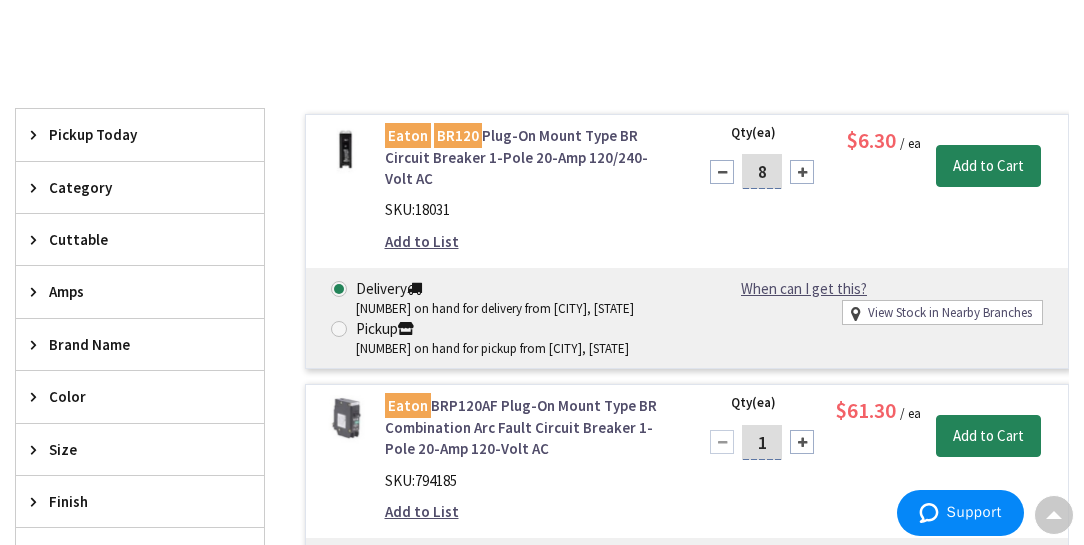 click at bounding box center [802, 172] 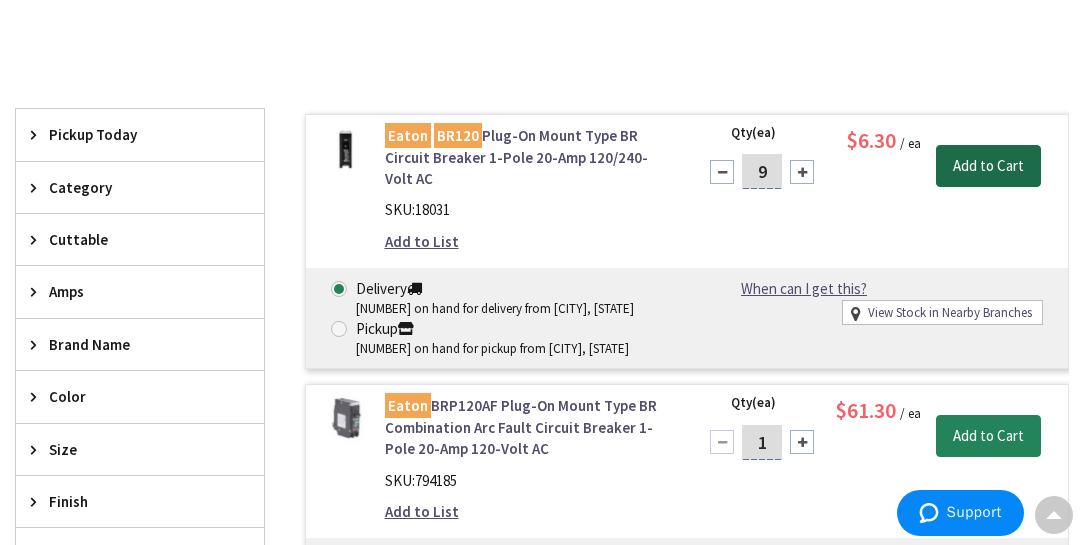 click on "Add to Cart" at bounding box center (988, 166) 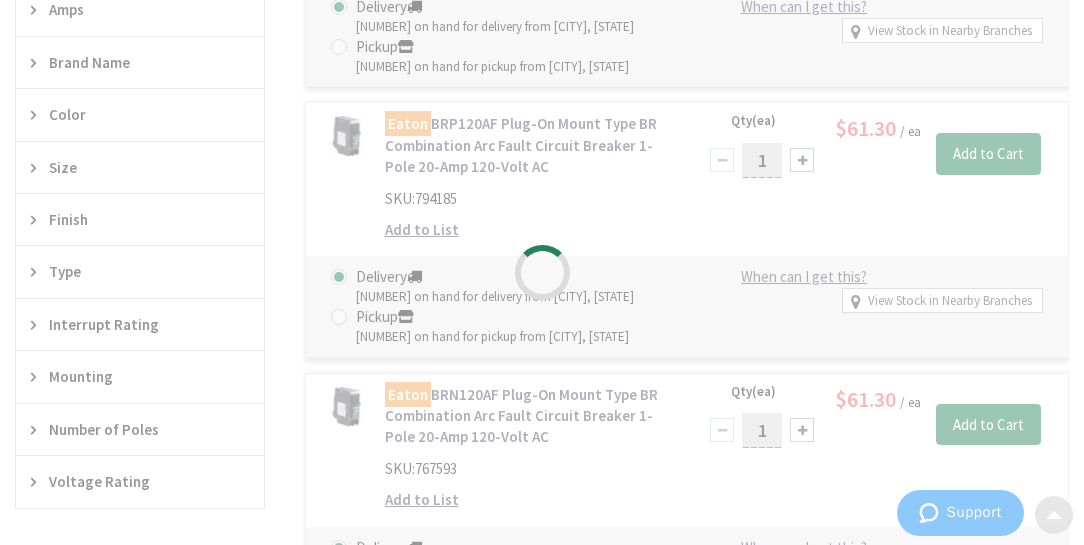 scroll, scrollTop: 628, scrollLeft: 0, axis: vertical 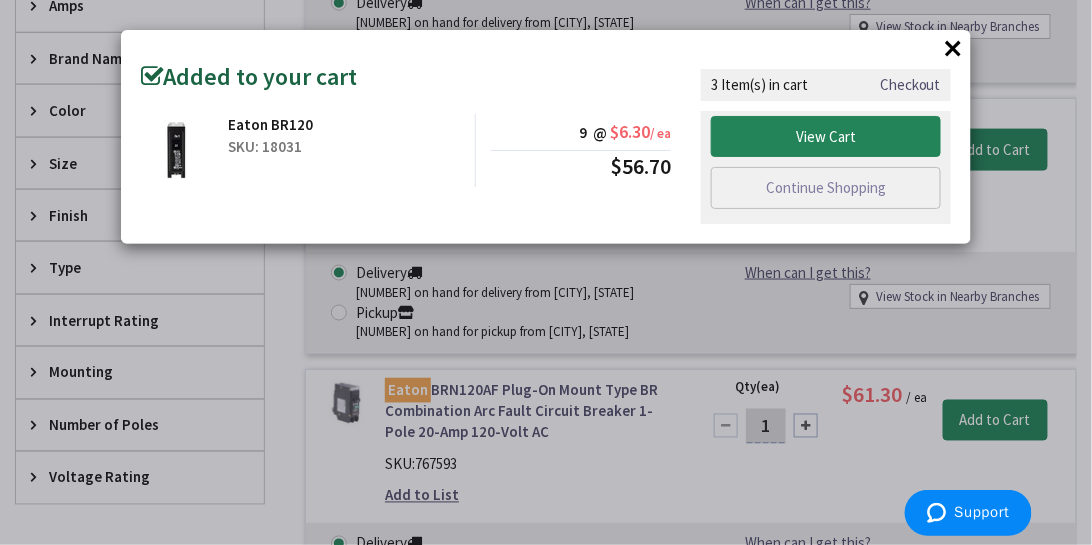 click on "×
Added to your cart
Eaton BR120
SKU: 18031
9  @
$6.30  / ea
$56.70" at bounding box center (546, 272) 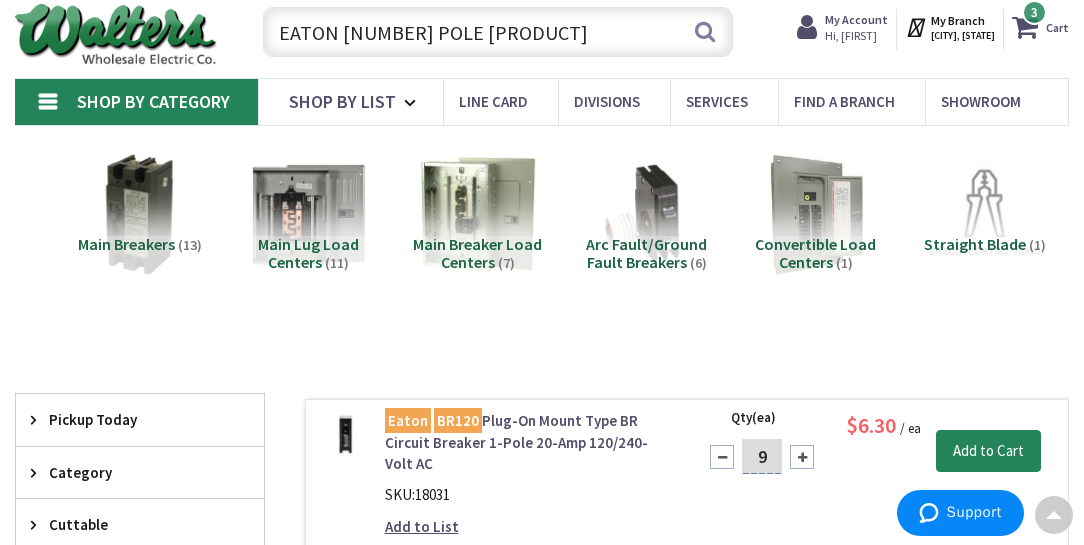 scroll, scrollTop: 0, scrollLeft: 0, axis: both 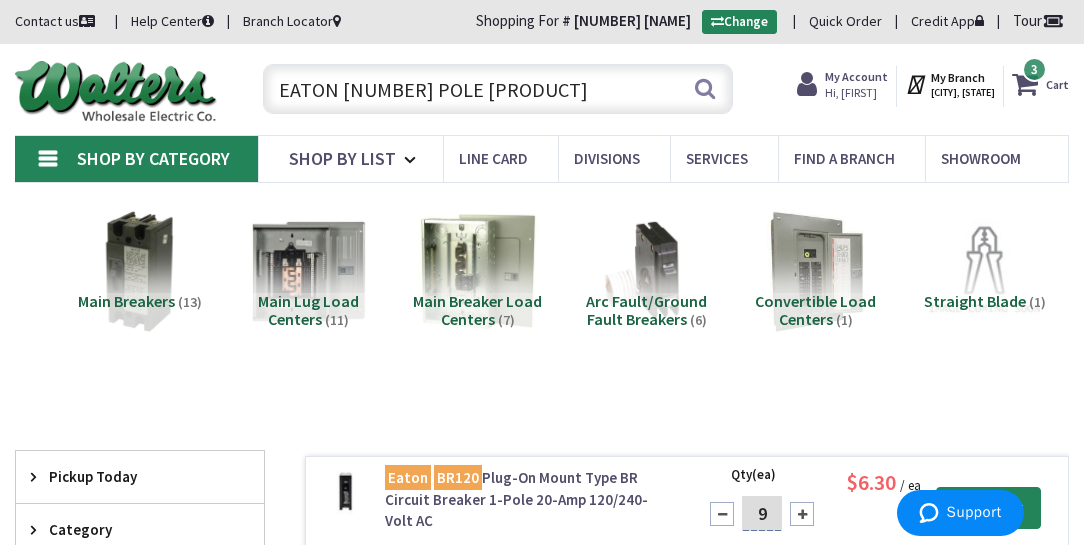 click on "3
3
items" at bounding box center (1034, 69) 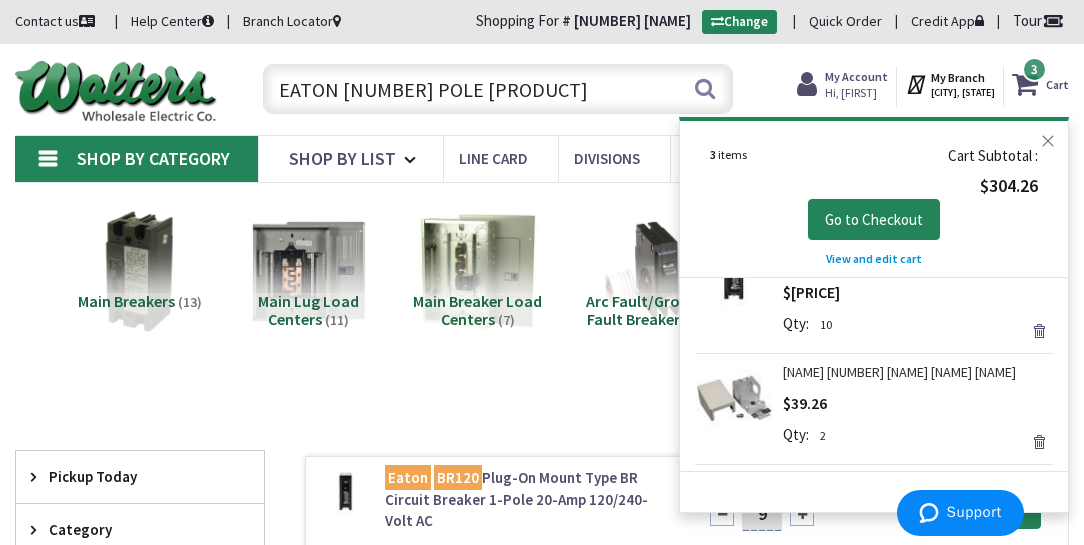 scroll, scrollTop: 0, scrollLeft: 0, axis: both 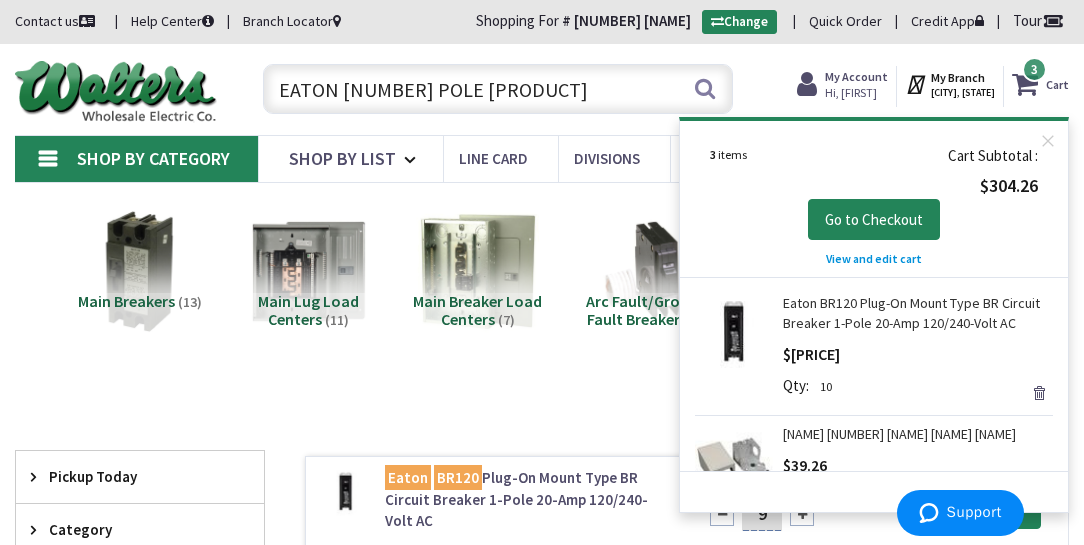 drag, startPoint x: 794, startPoint y: 385, endPoint x: 829, endPoint y: 380, distance: 35.35534 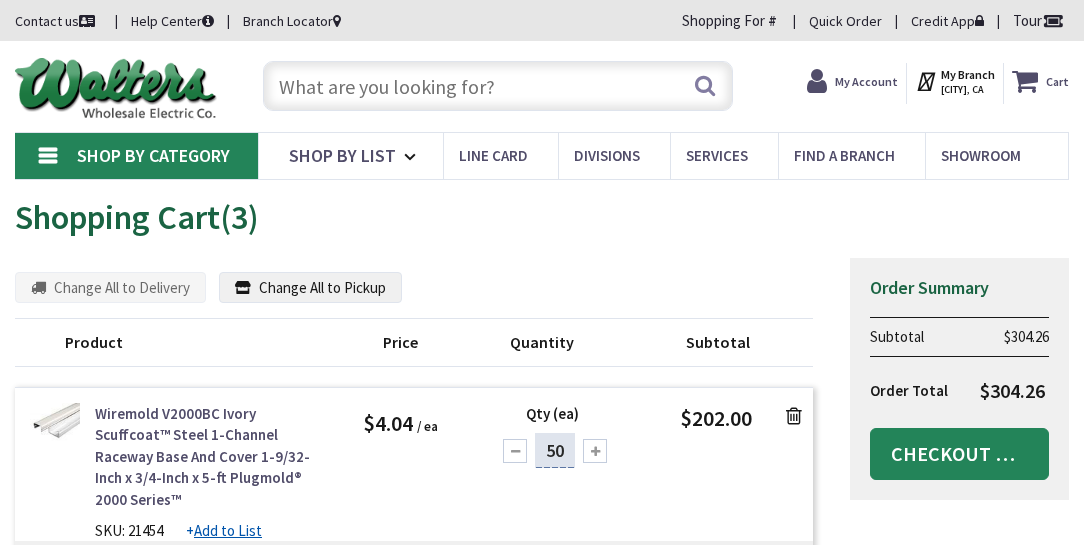 scroll, scrollTop: 0, scrollLeft: 0, axis: both 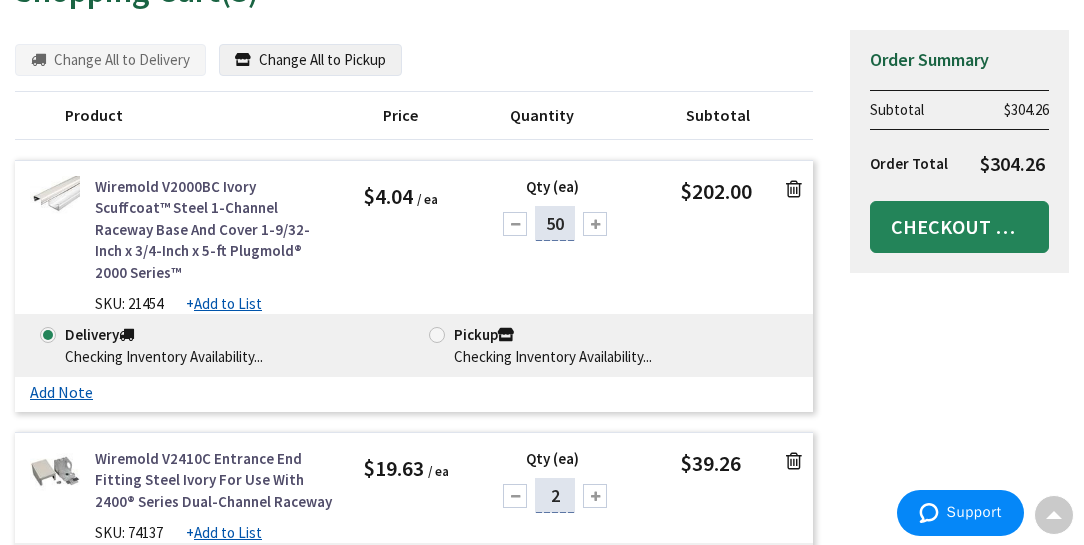 click at bounding box center [794, 189] 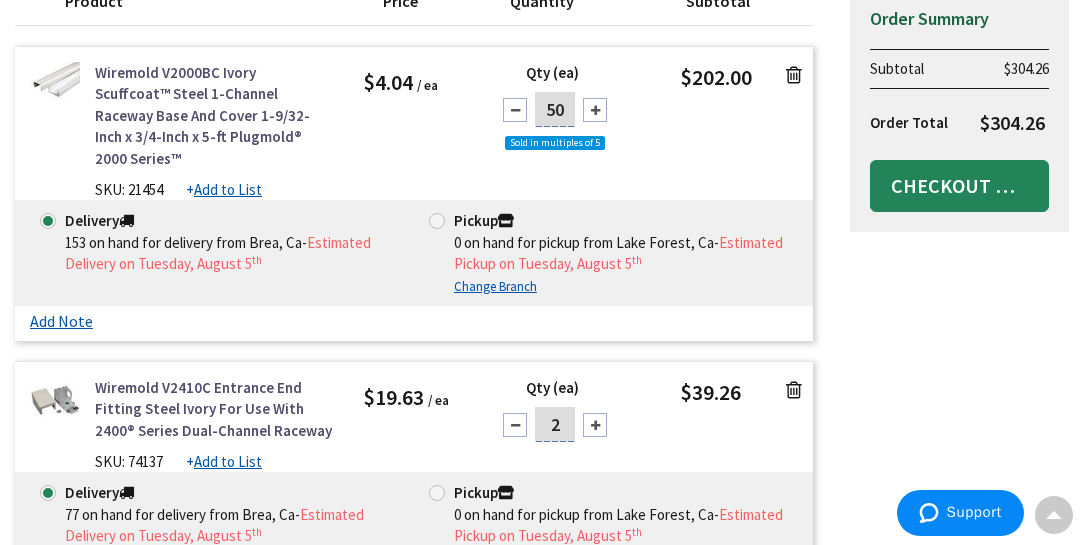 scroll, scrollTop: 345, scrollLeft: 0, axis: vertical 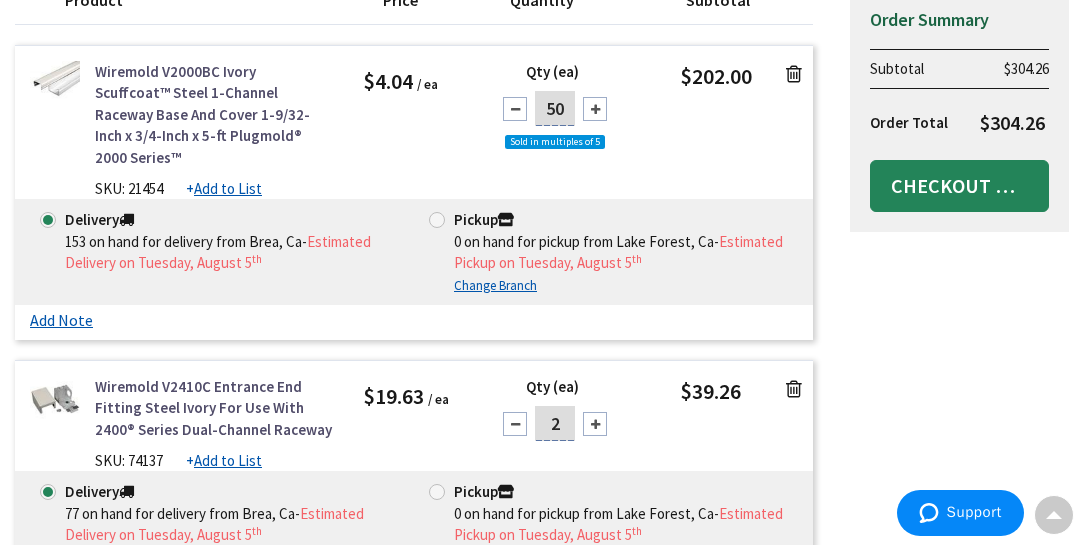 click at bounding box center (794, 389) 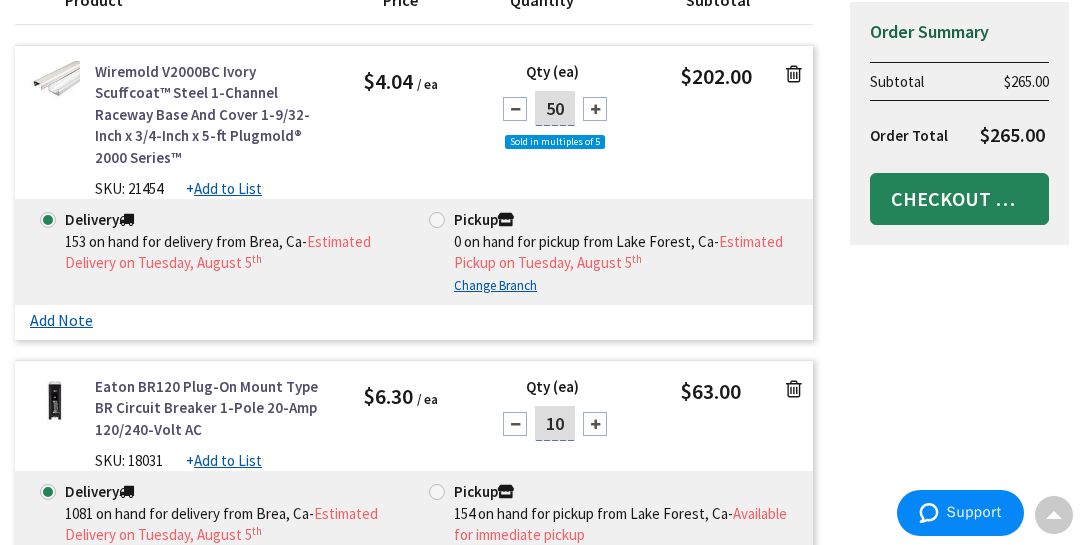 click at bounding box center [515, 424] 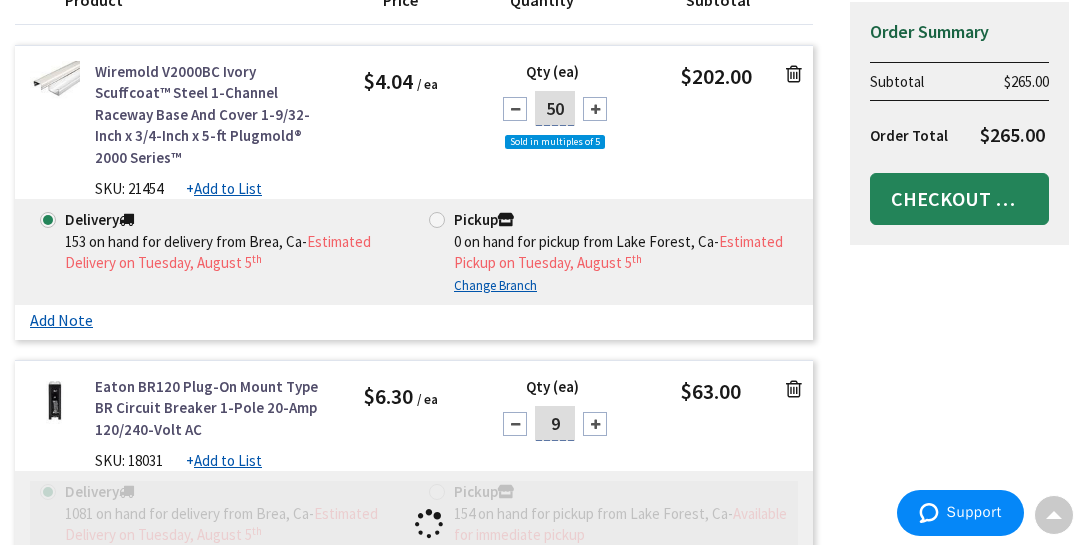 click at bounding box center (794, 74) 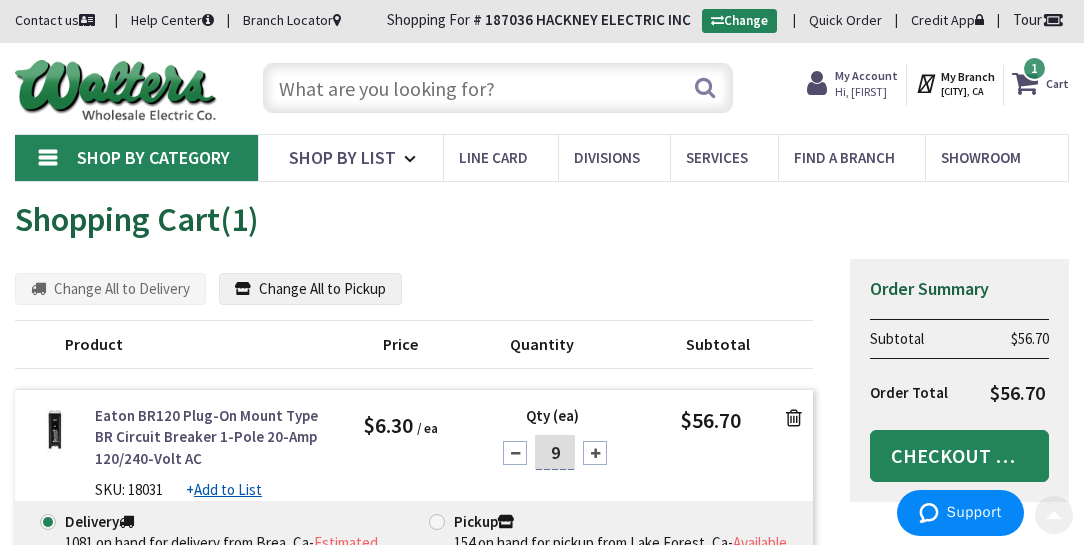 scroll, scrollTop: 0, scrollLeft: 0, axis: both 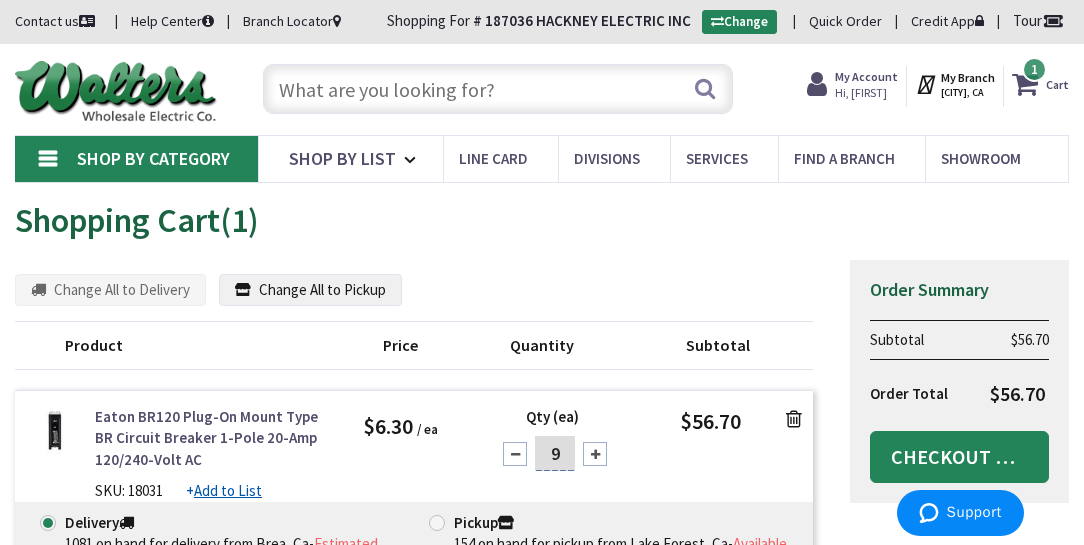 click at bounding box center [497, 89] 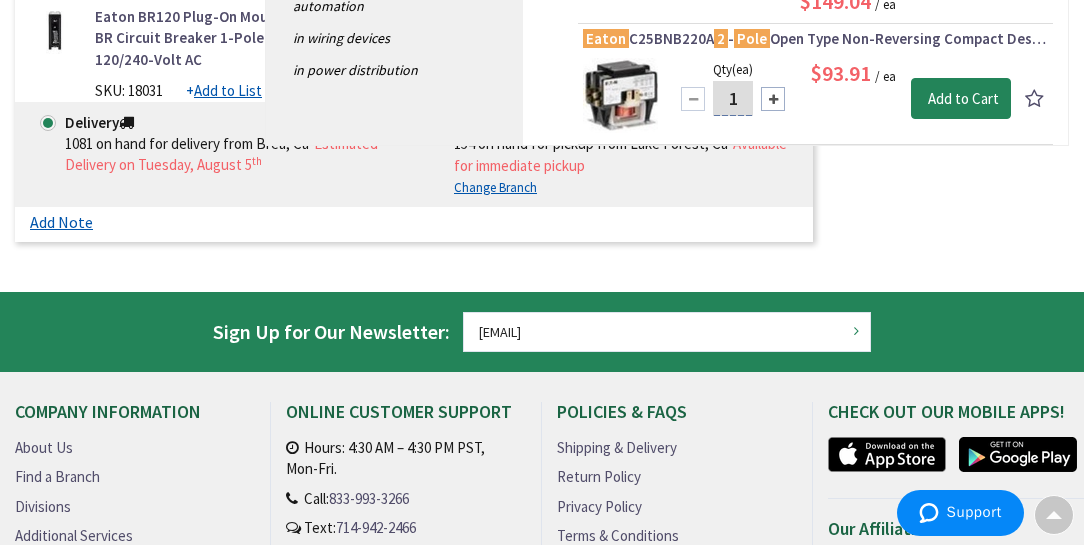 scroll, scrollTop: 0, scrollLeft: 0, axis: both 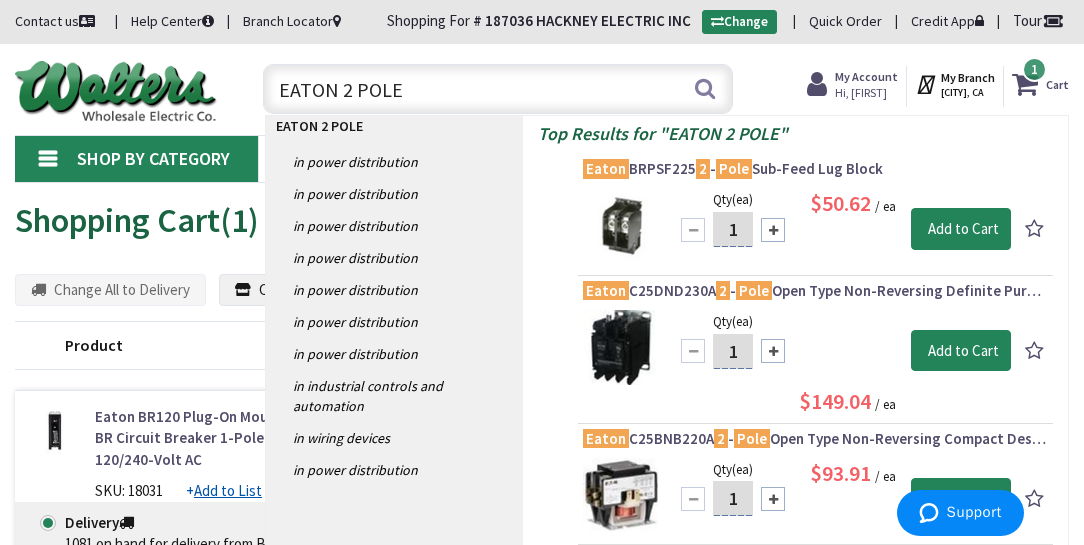 click on "EATON 2 POLE" at bounding box center [497, 89] 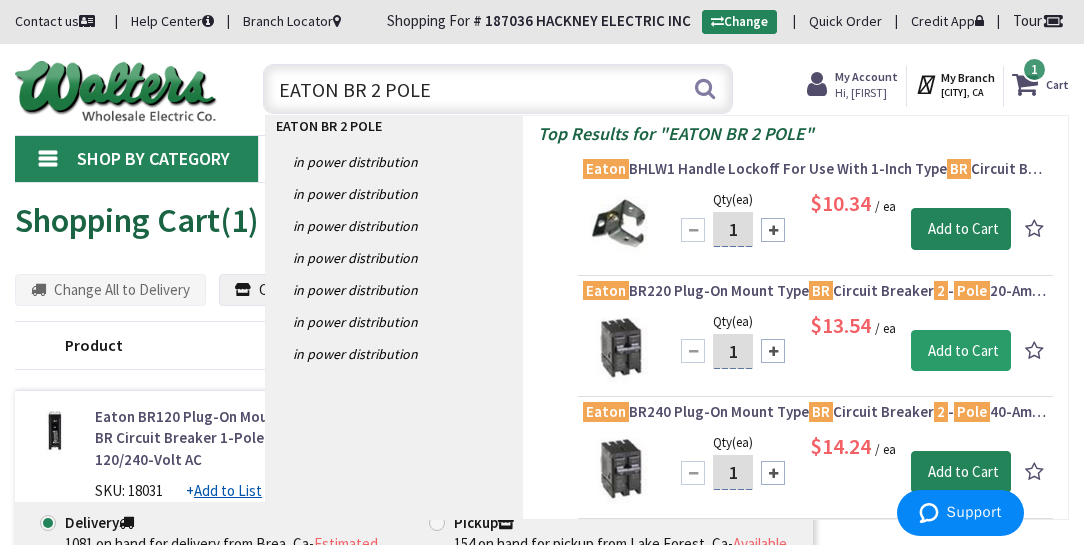 type on "EATON BR 2 POLE" 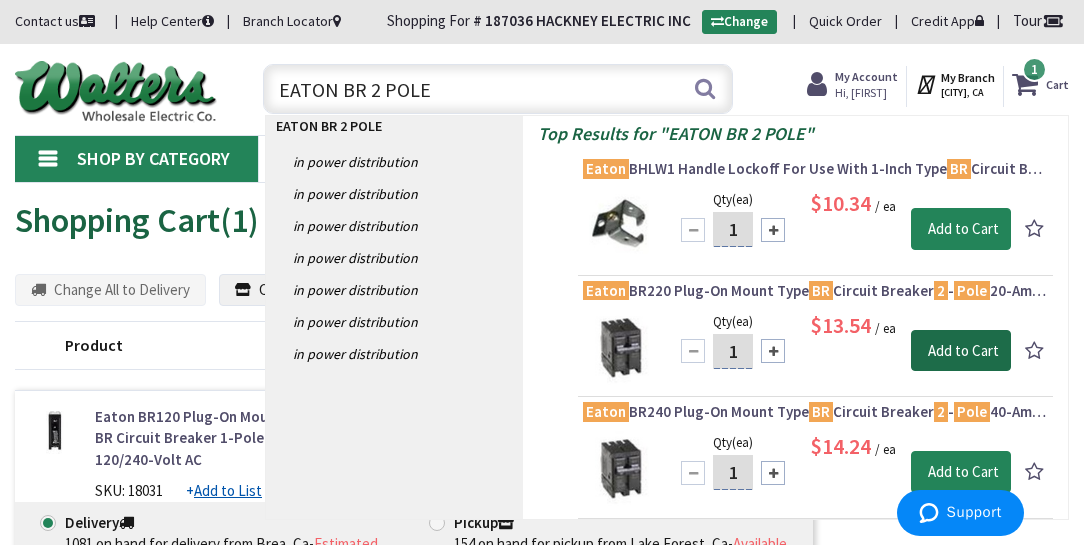 click on "Add to Cart" at bounding box center (961, 351) 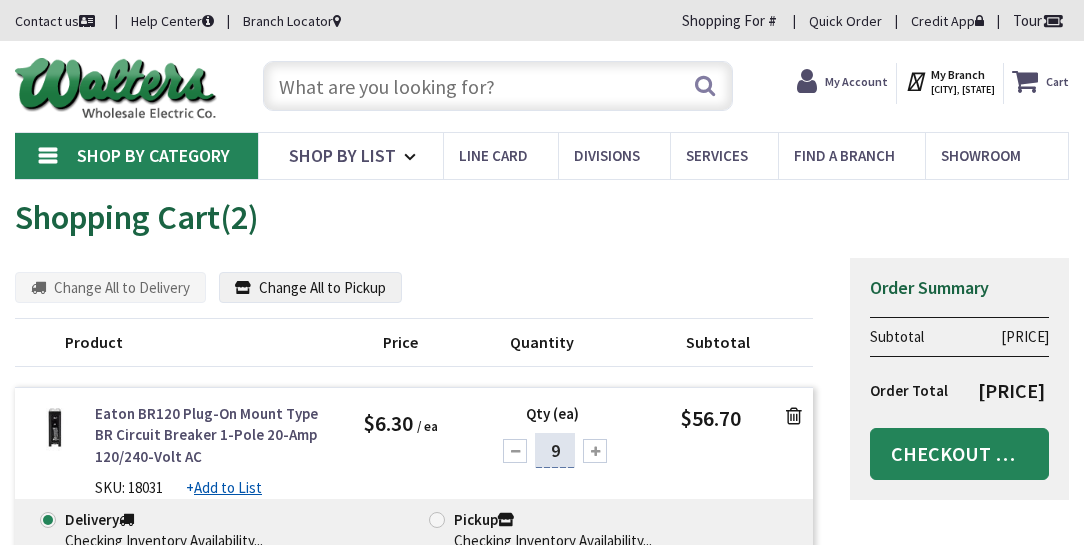 scroll, scrollTop: 0, scrollLeft: 0, axis: both 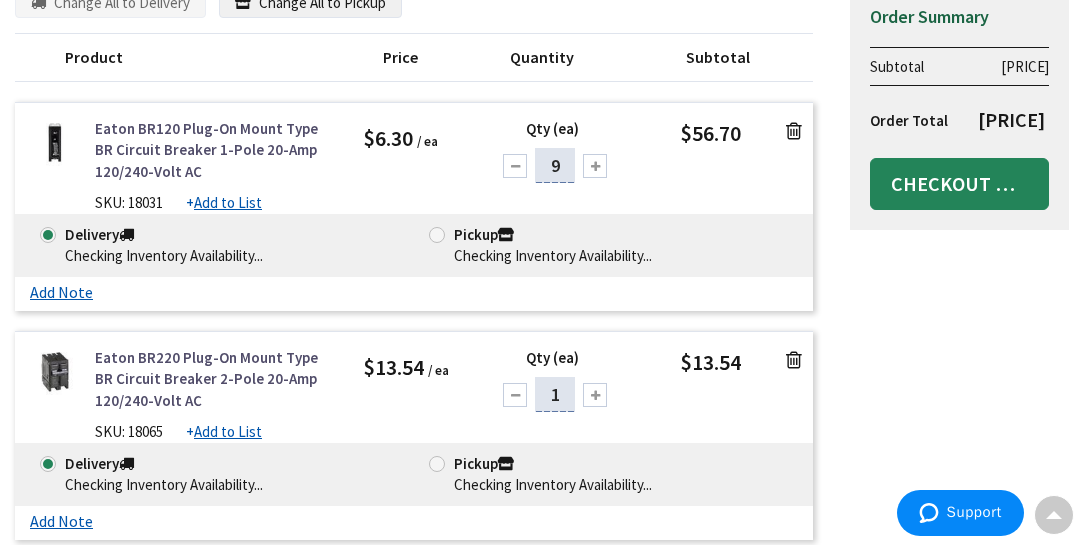 click at bounding box center [437, 235] 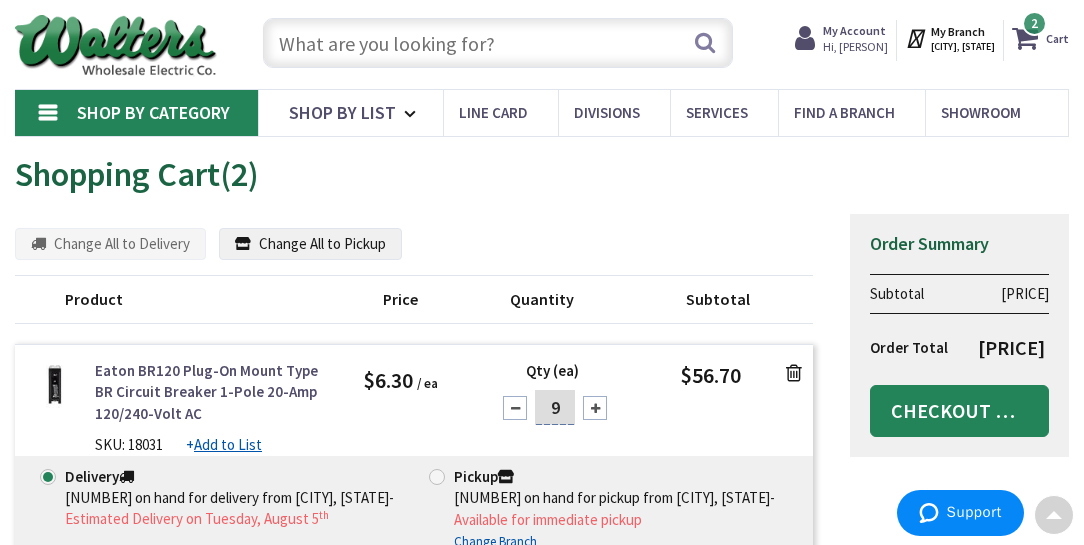 scroll, scrollTop: 0, scrollLeft: 0, axis: both 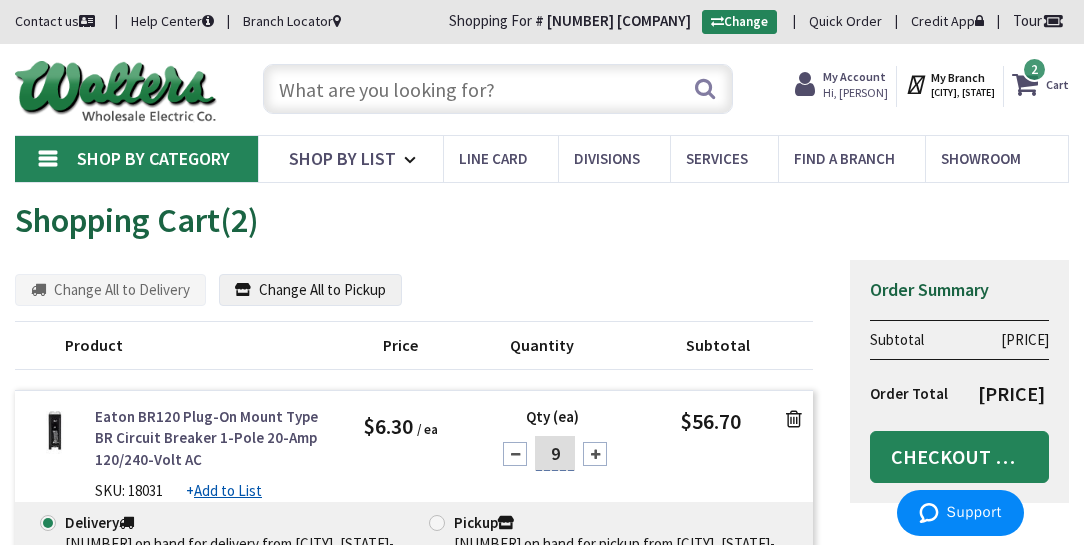 click on "My Branch" at bounding box center (958, 77) 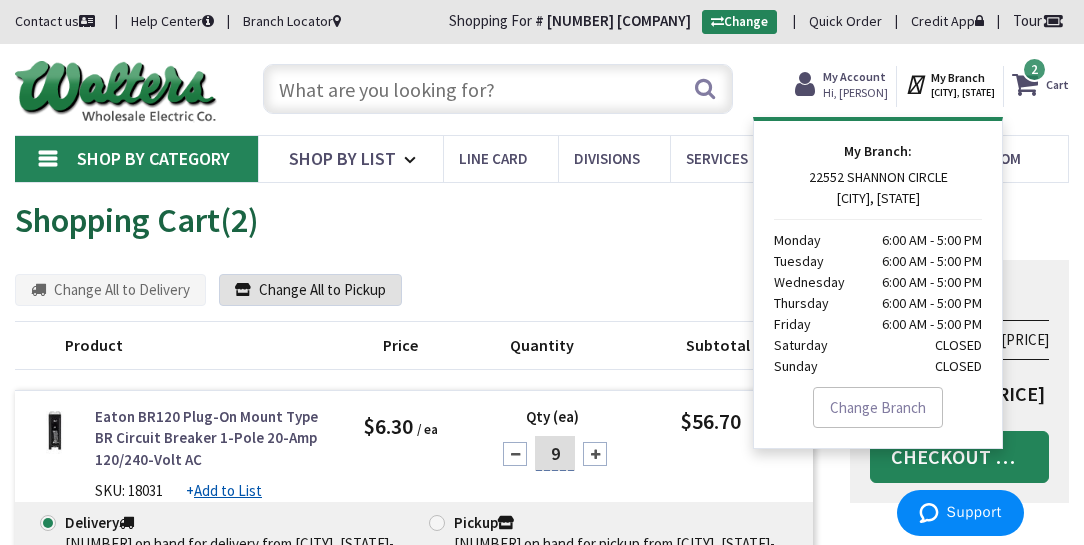 click on "Change All to Pickup" at bounding box center [310, 290] 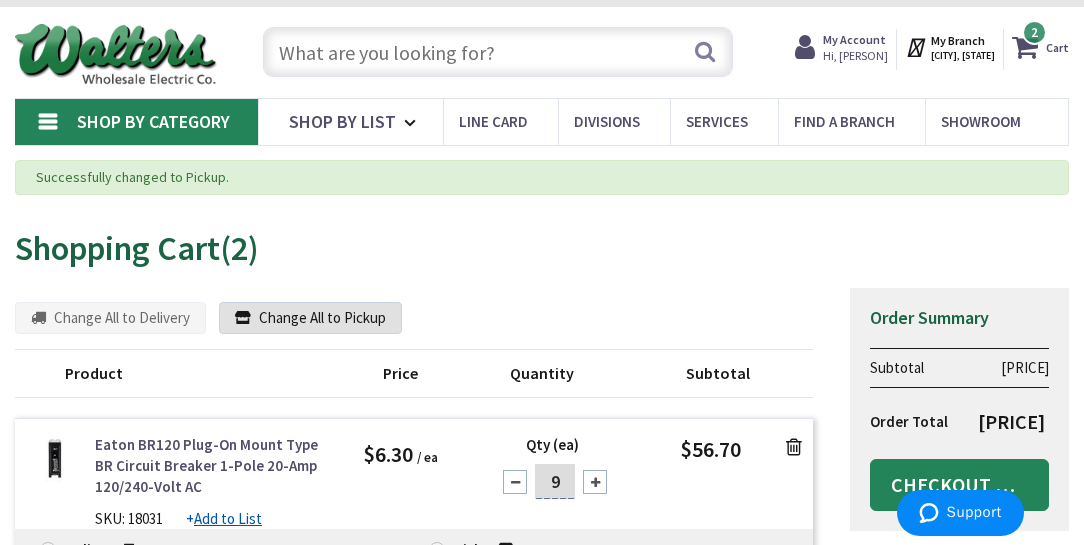 scroll, scrollTop: 57, scrollLeft: 0, axis: vertical 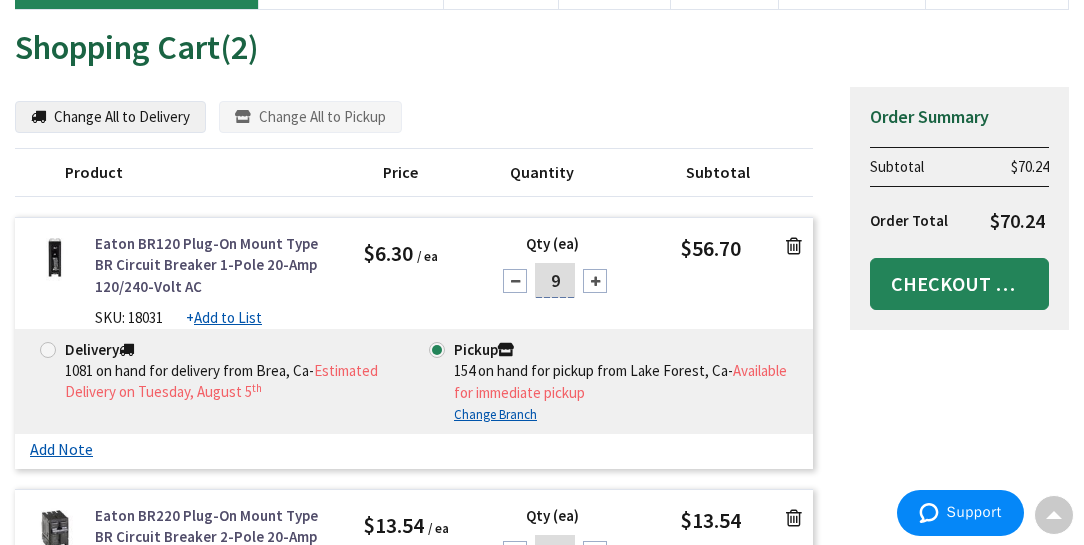 click at bounding box center (48, 350) 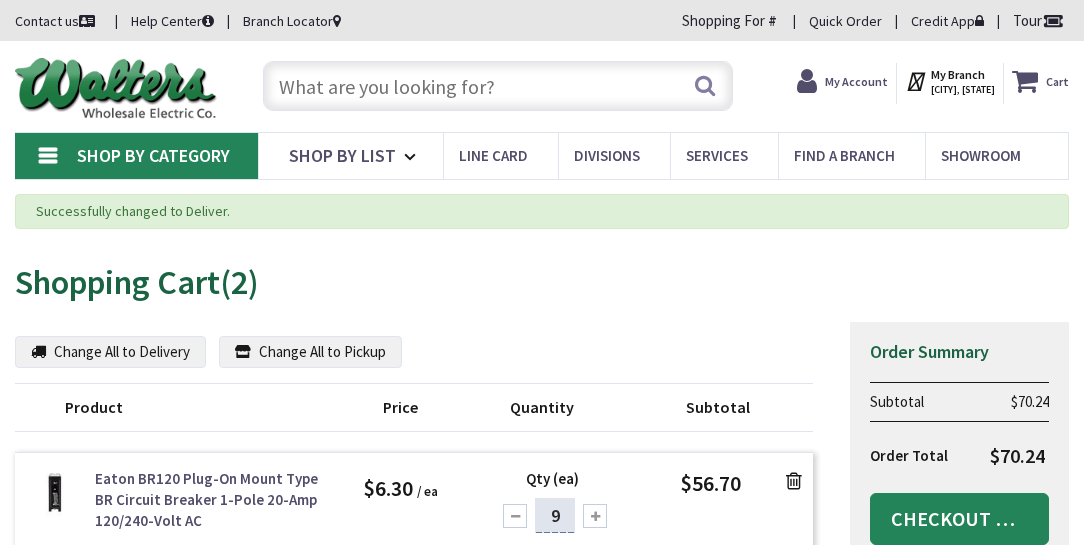 scroll, scrollTop: 178, scrollLeft: 0, axis: vertical 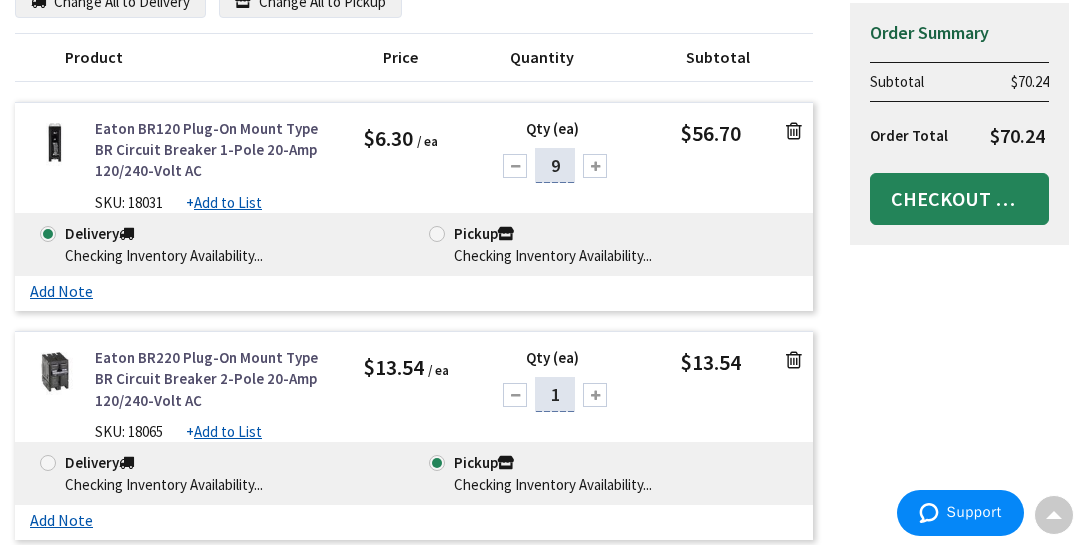 click at bounding box center (48, 463) 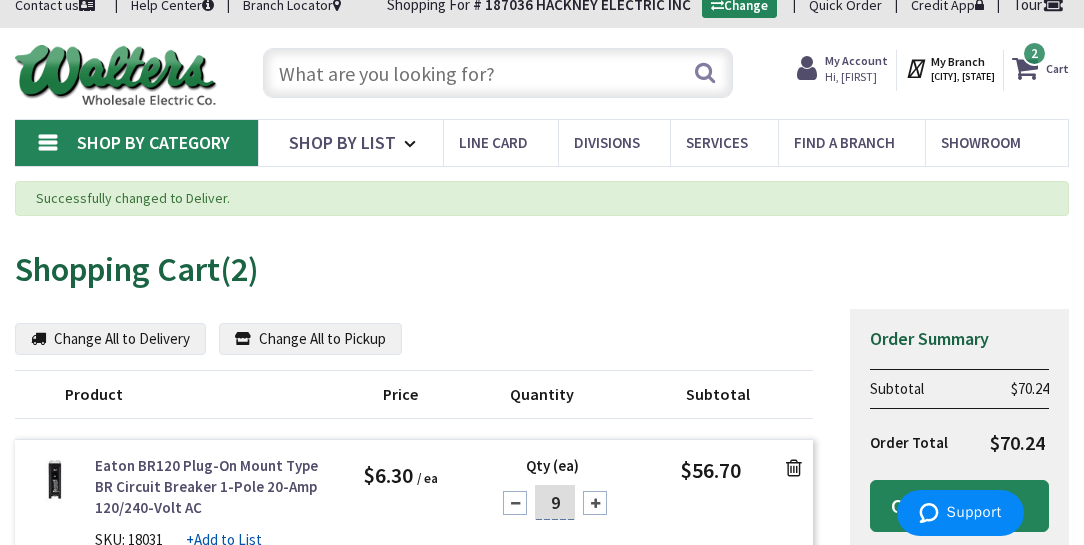 scroll, scrollTop: 0, scrollLeft: 0, axis: both 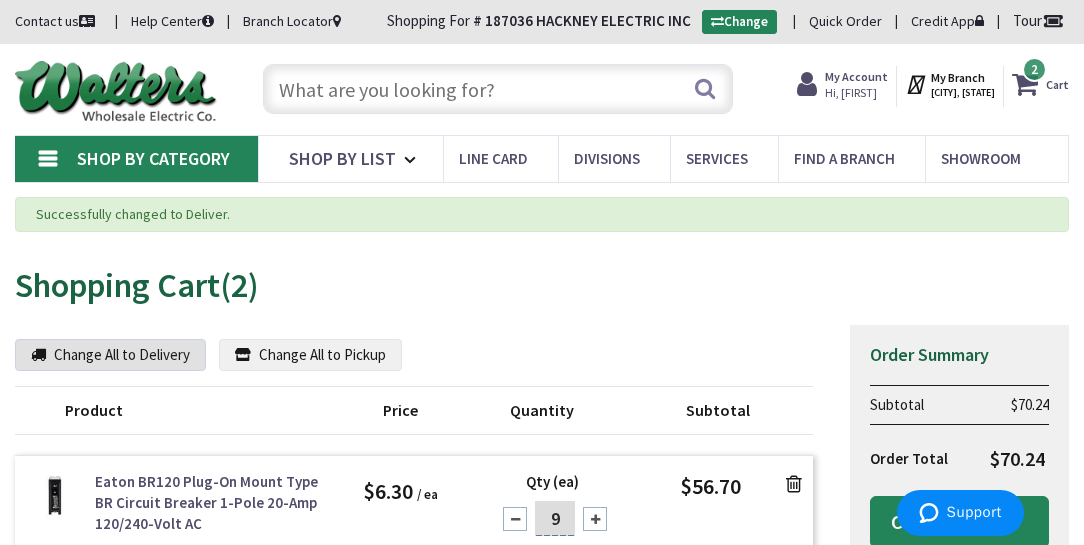 click on "Change All to Delivery" at bounding box center [110, 355] 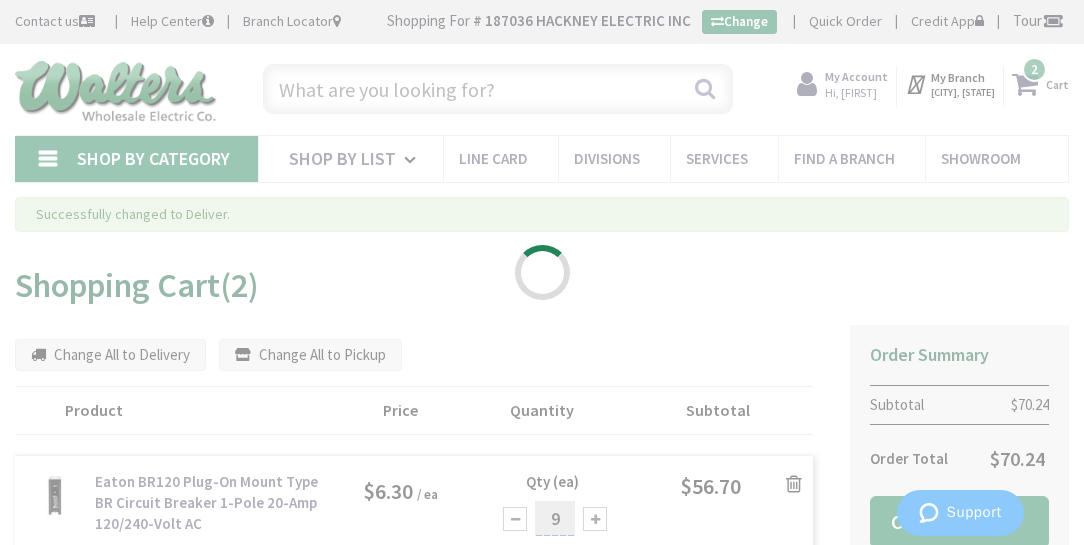 click on "Please wait..." at bounding box center [542, 272] 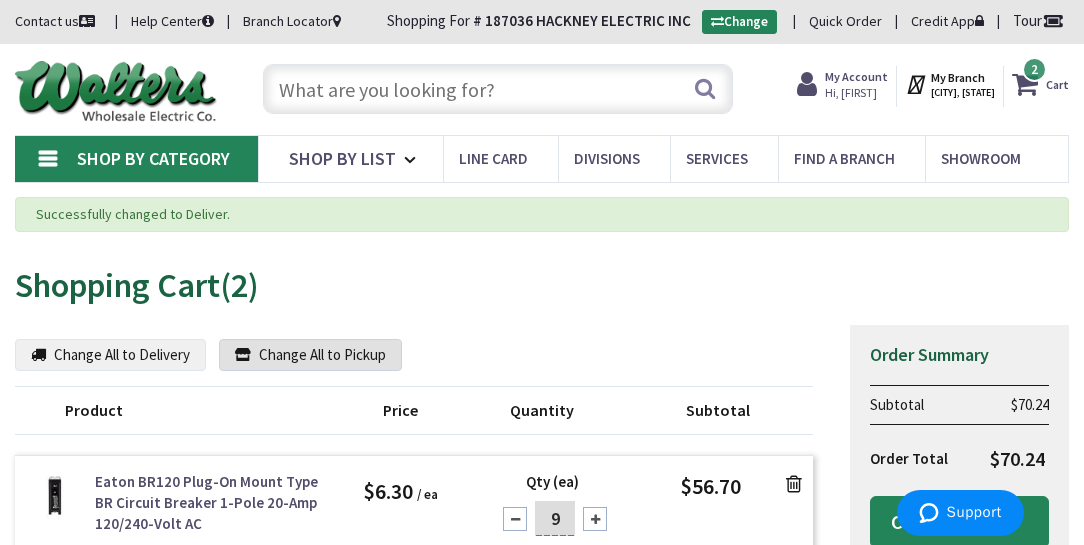 click on "Change All to Pickup" at bounding box center [310, 355] 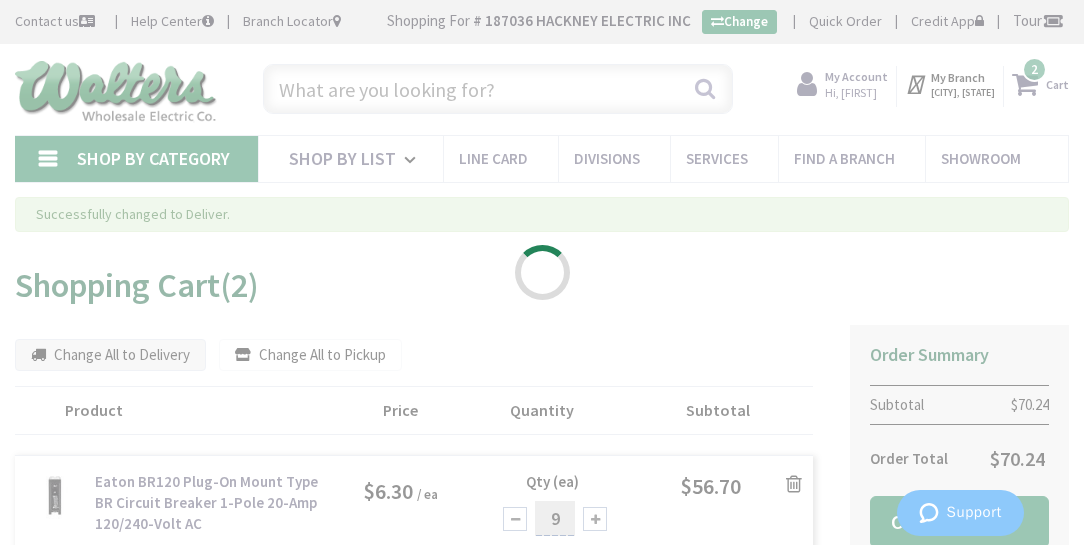 click on "Please wait..." at bounding box center [542, 272] 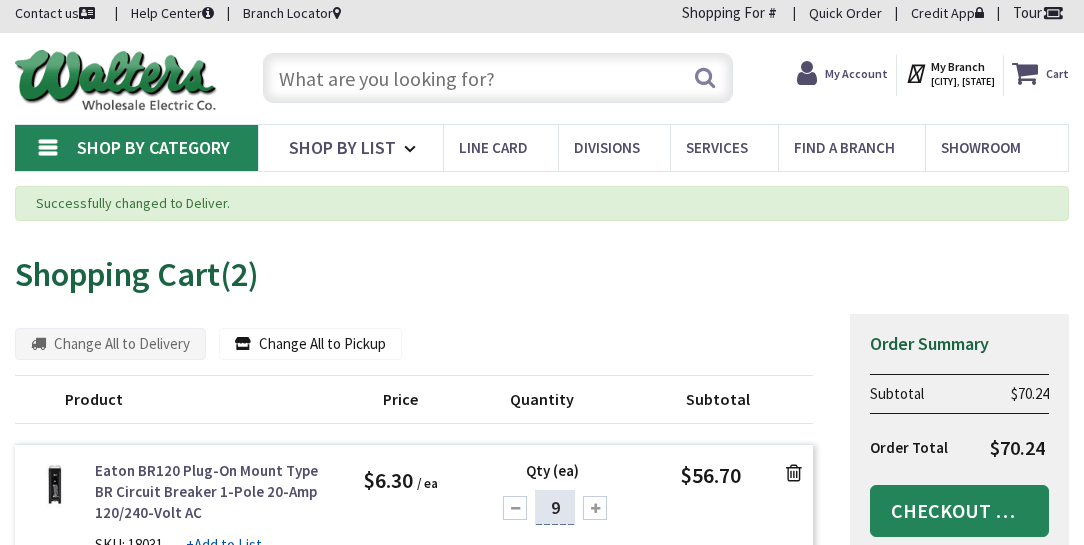 scroll, scrollTop: 113, scrollLeft: 0, axis: vertical 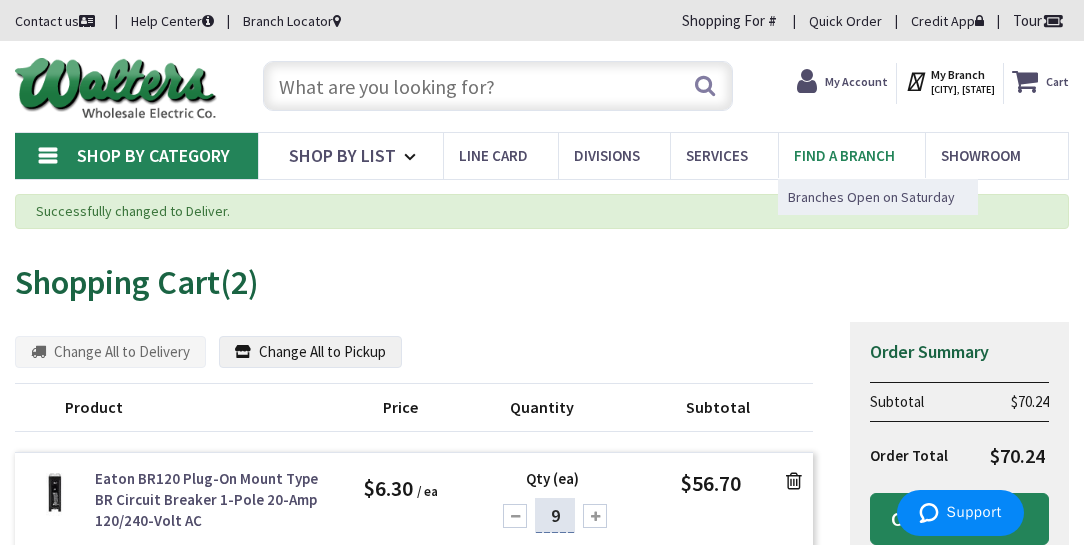 click on "Find a Branch" at bounding box center [844, 155] 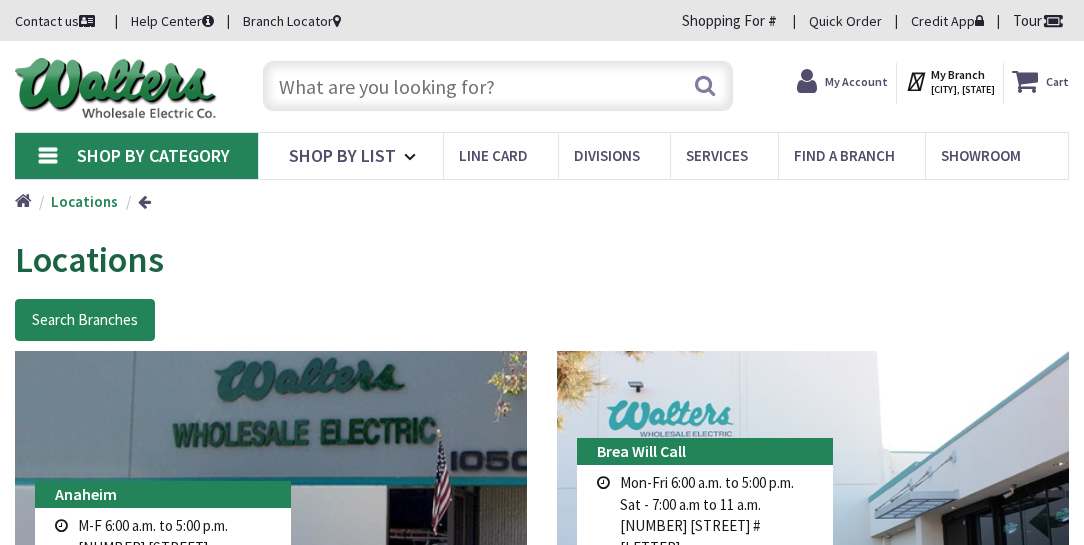 scroll, scrollTop: 0, scrollLeft: 0, axis: both 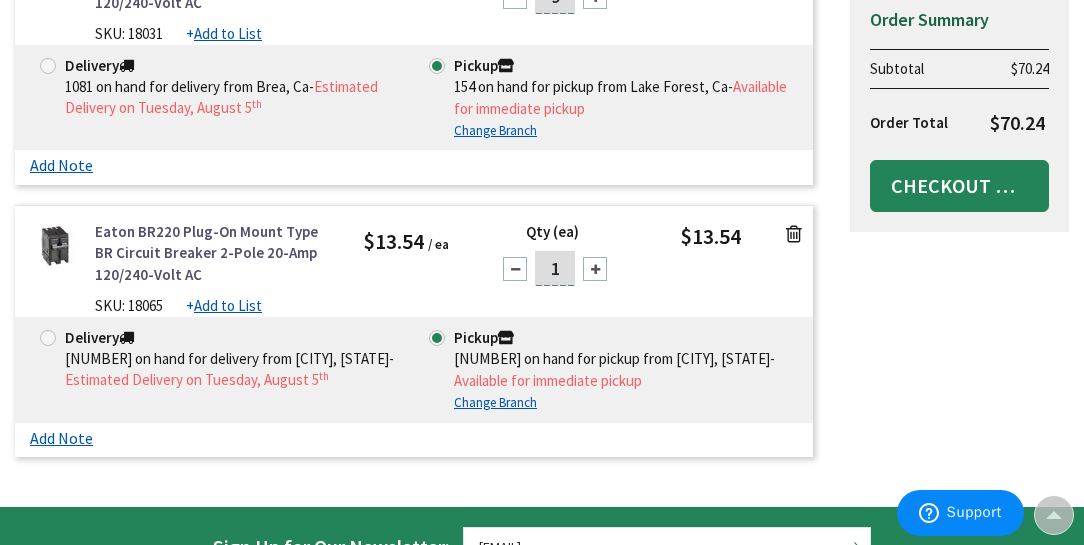 click at bounding box center (48, 338) 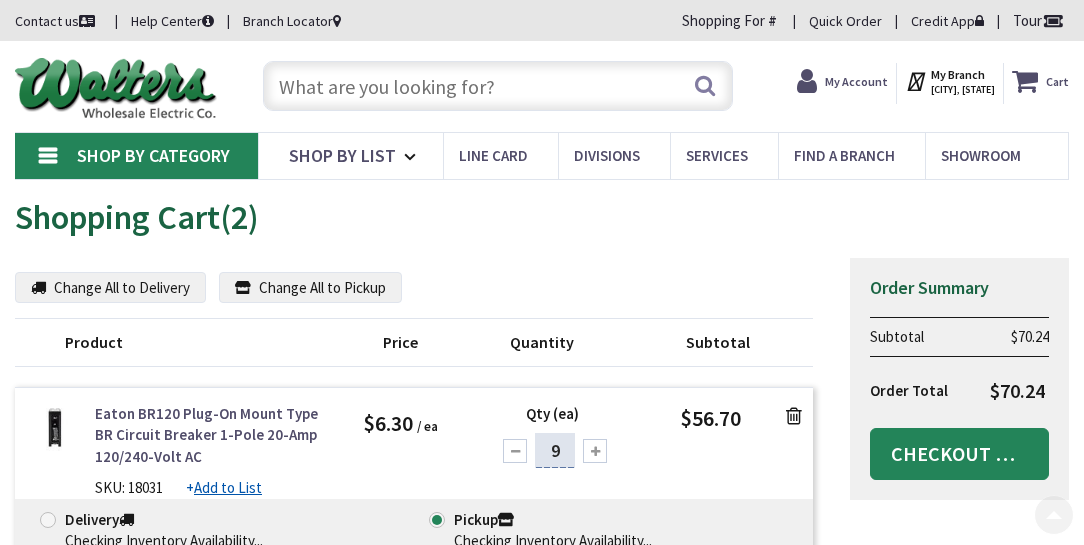 scroll, scrollTop: 204, scrollLeft: 0, axis: vertical 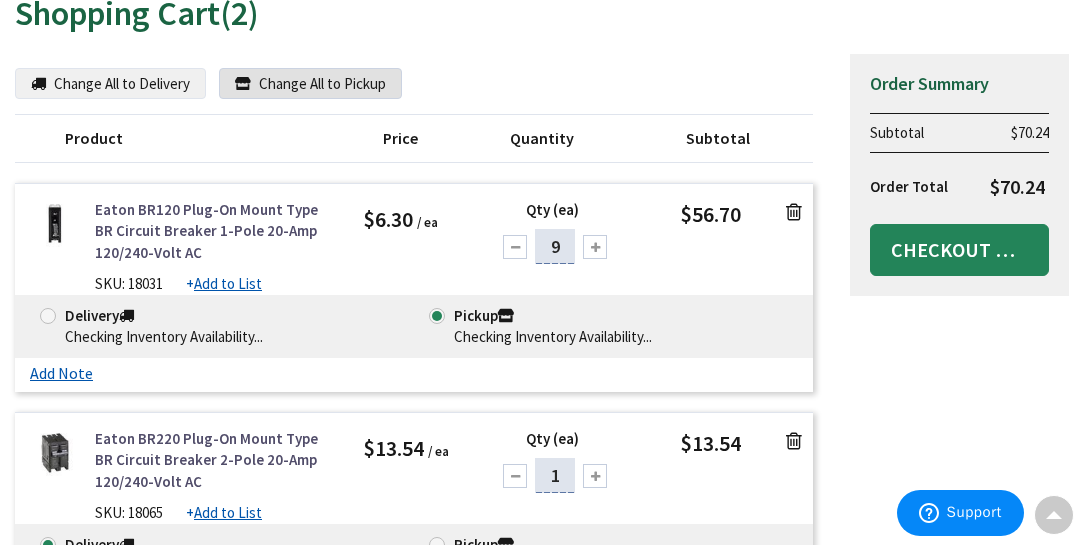 click on "Change All to Pickup" at bounding box center [310, 84] 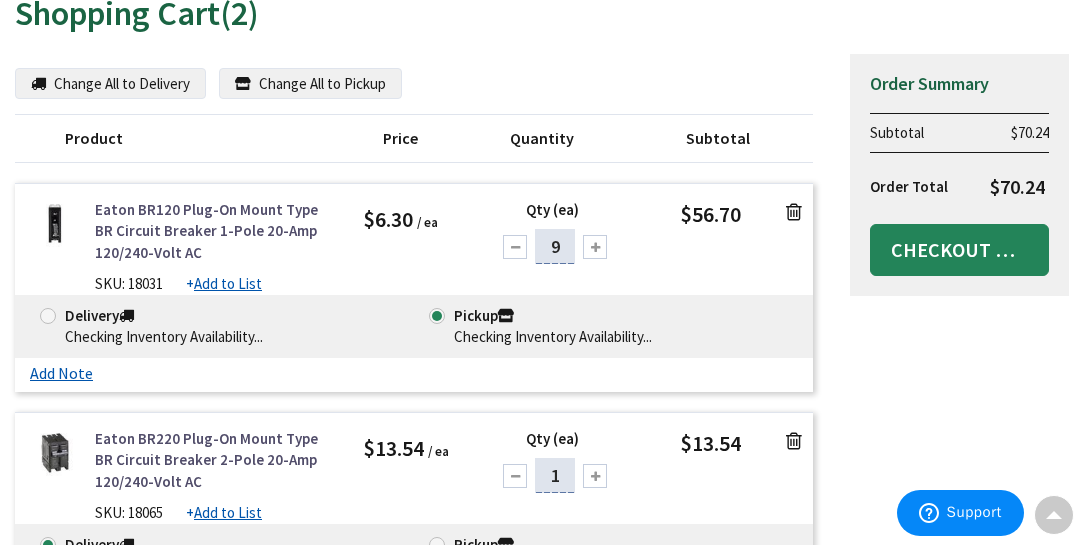 click at bounding box center [48, 316] 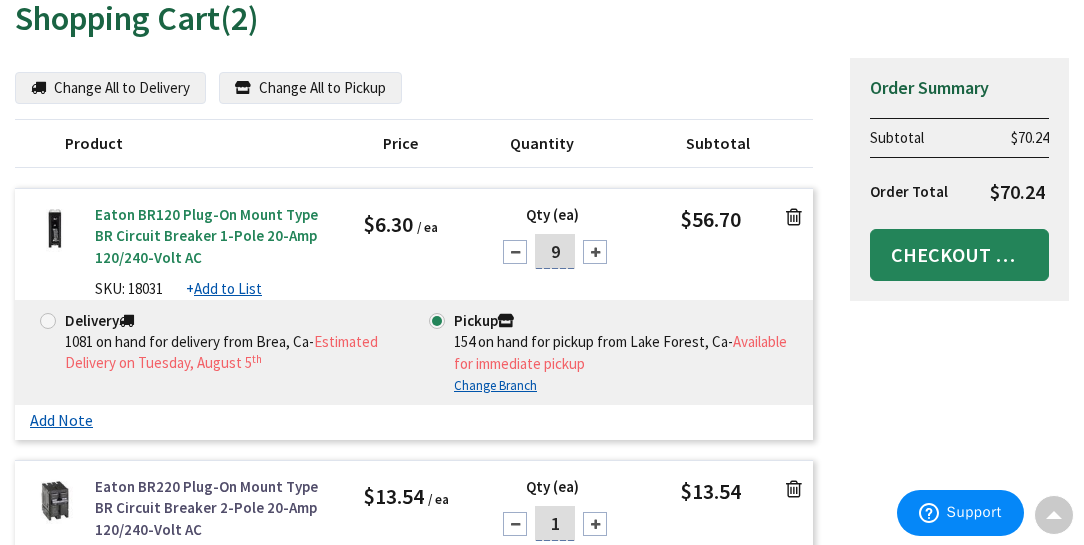 scroll, scrollTop: 230, scrollLeft: 0, axis: vertical 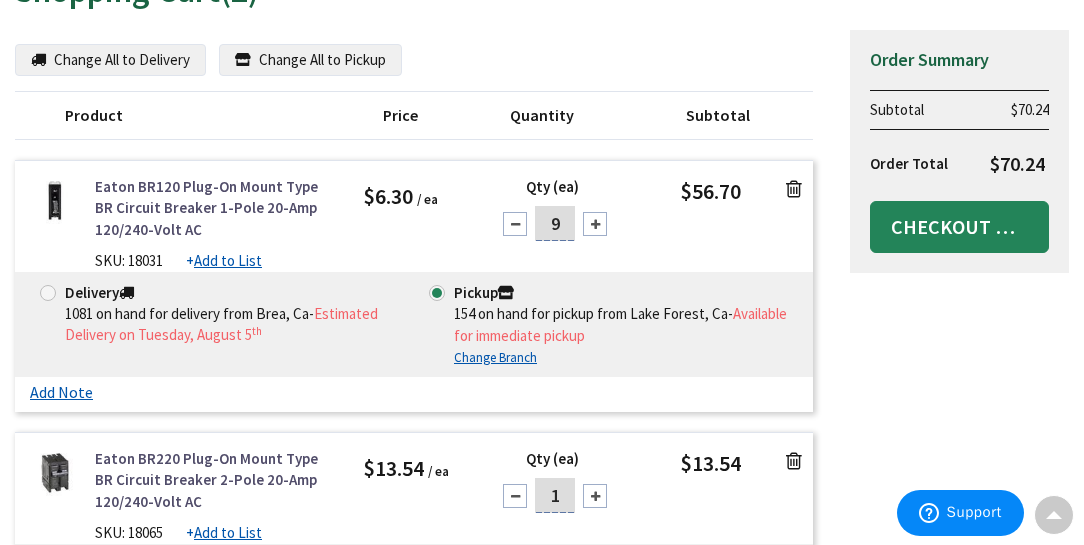 click on "Add Note
Cancel
Save" at bounding box center [414, 394] 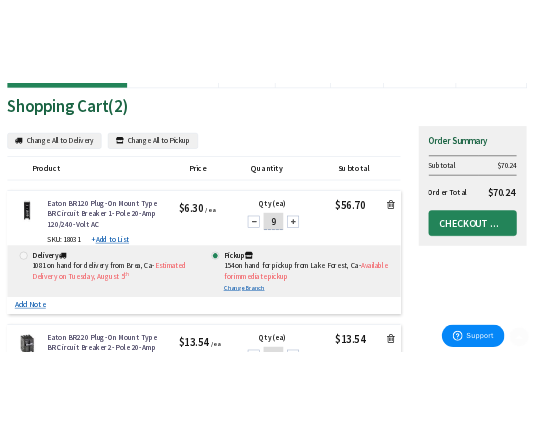 scroll, scrollTop: 173, scrollLeft: 0, axis: vertical 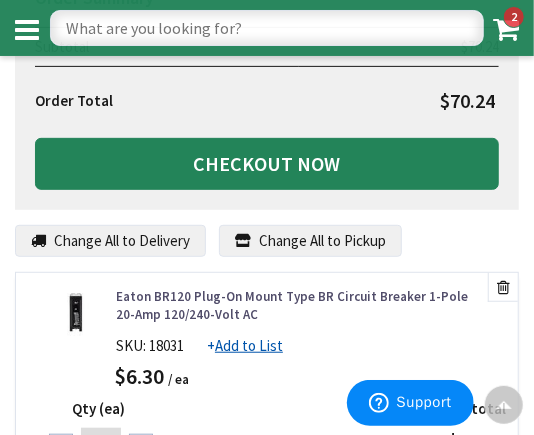 click at bounding box center (503, 287) 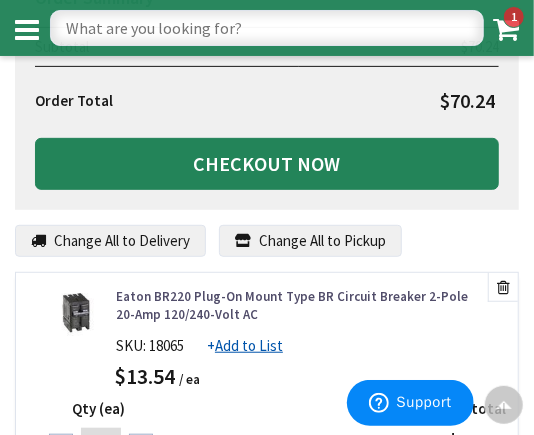 click at bounding box center (503, 287) 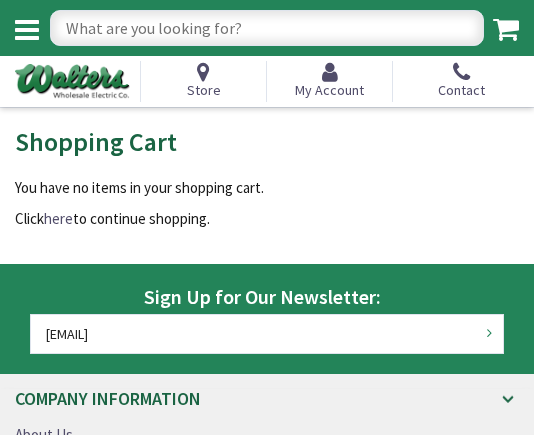 scroll, scrollTop: 0, scrollLeft: 0, axis: both 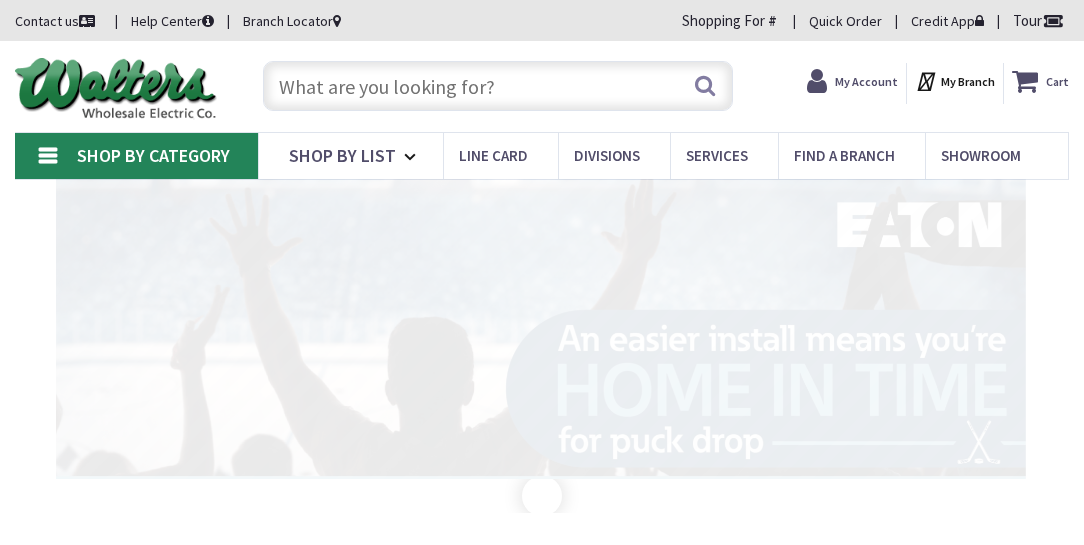 click at bounding box center [497, 86] 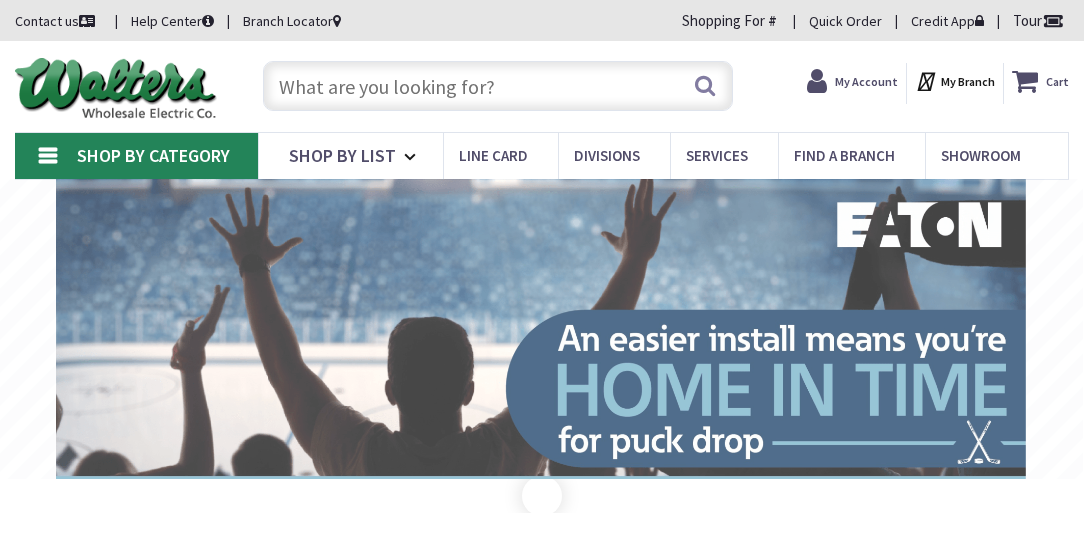 scroll, scrollTop: 0, scrollLeft: 0, axis: both 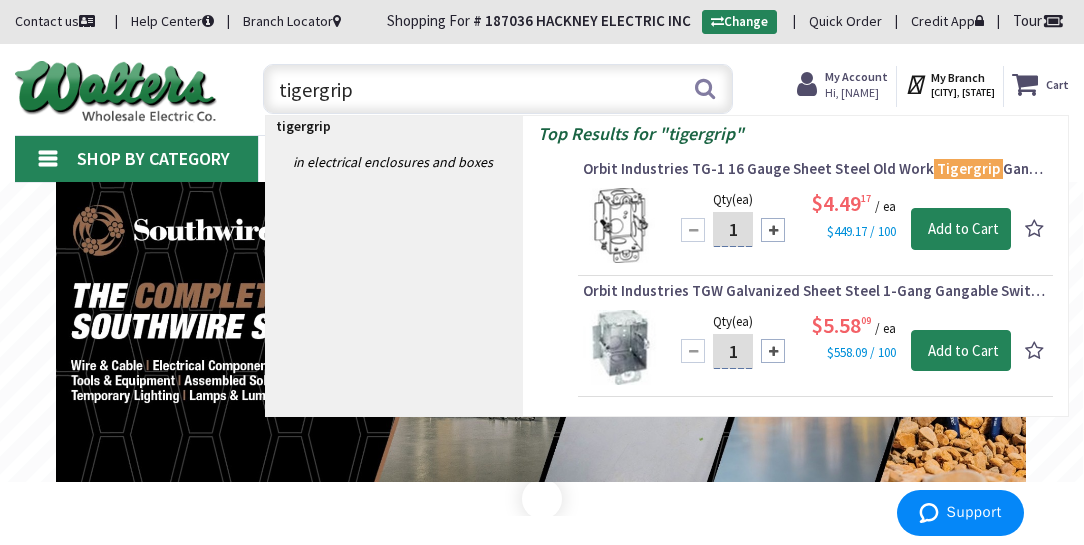 type on "tigergrip" 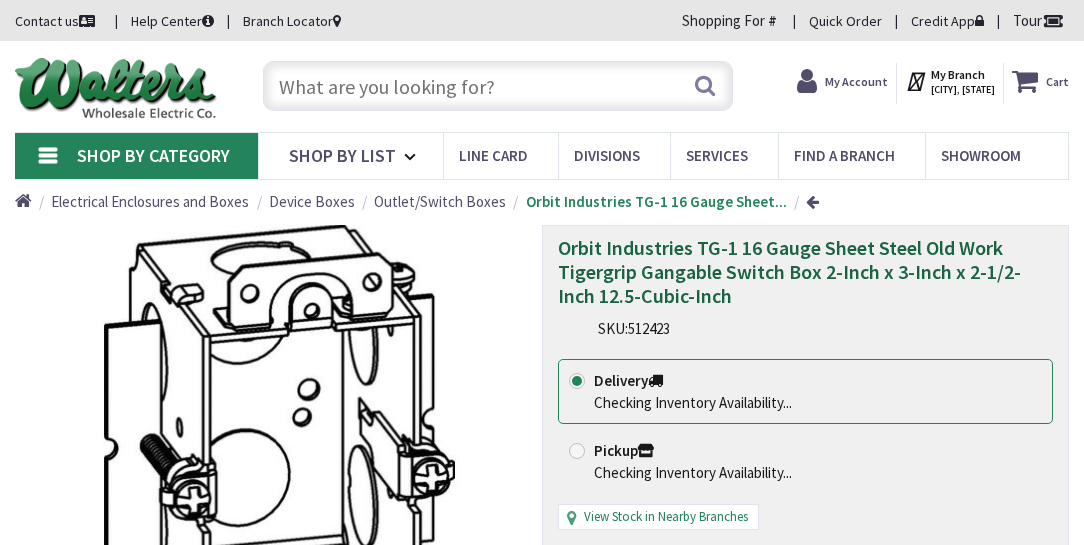 scroll, scrollTop: 0, scrollLeft: 0, axis: both 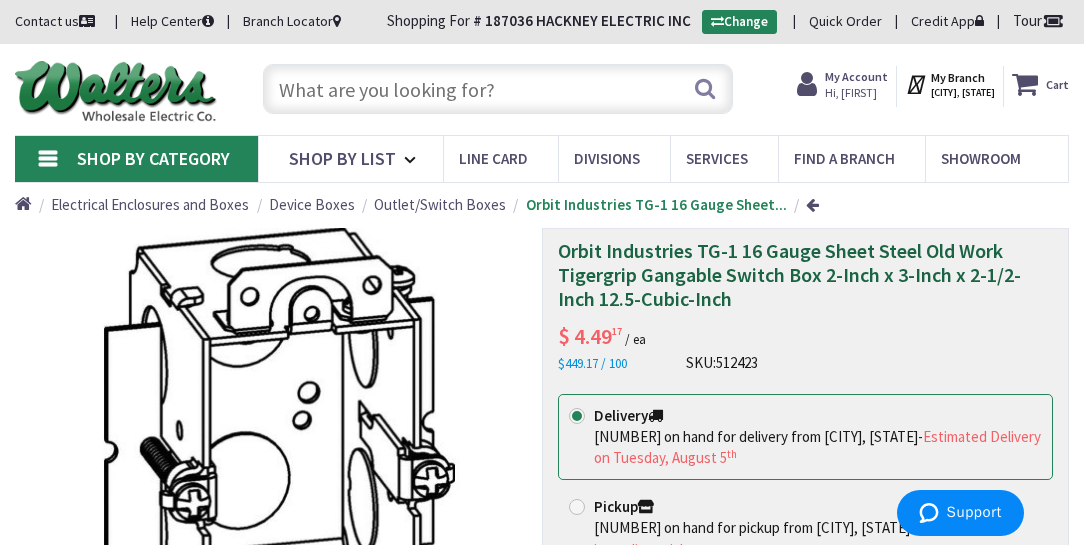 click at bounding box center [497, 89] 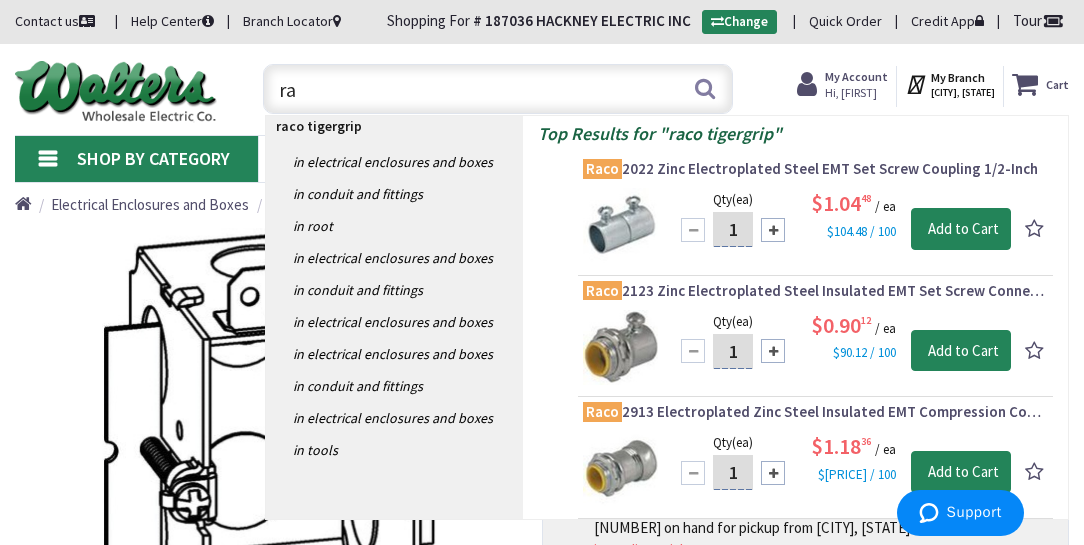 type on "r" 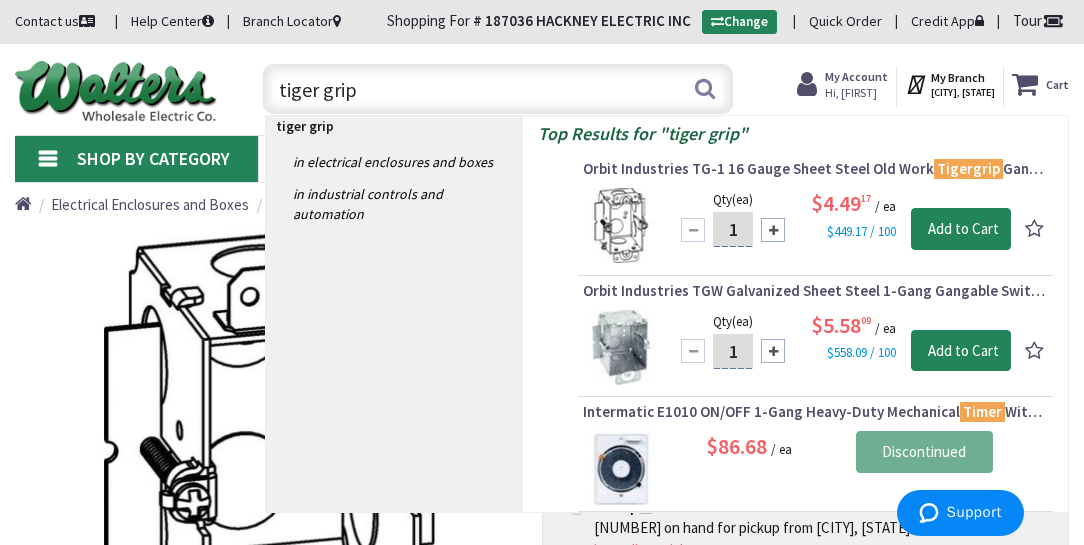 type on "tiger grip" 